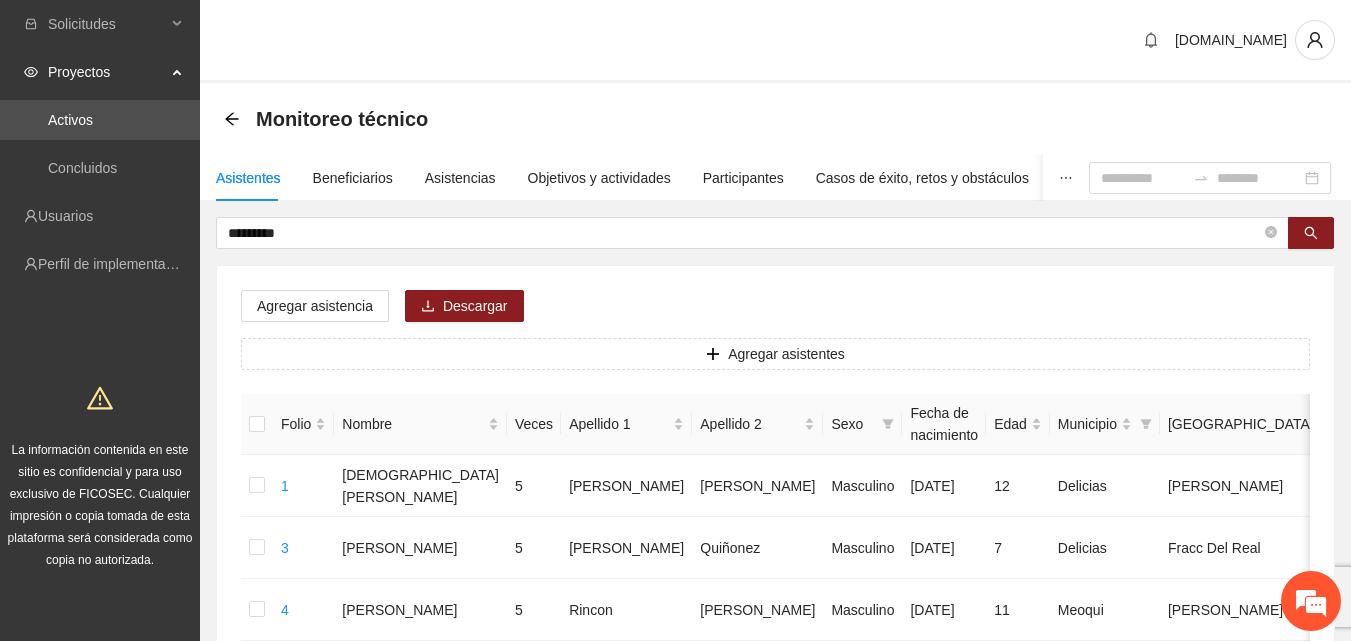 scroll, scrollTop: 0, scrollLeft: 0, axis: both 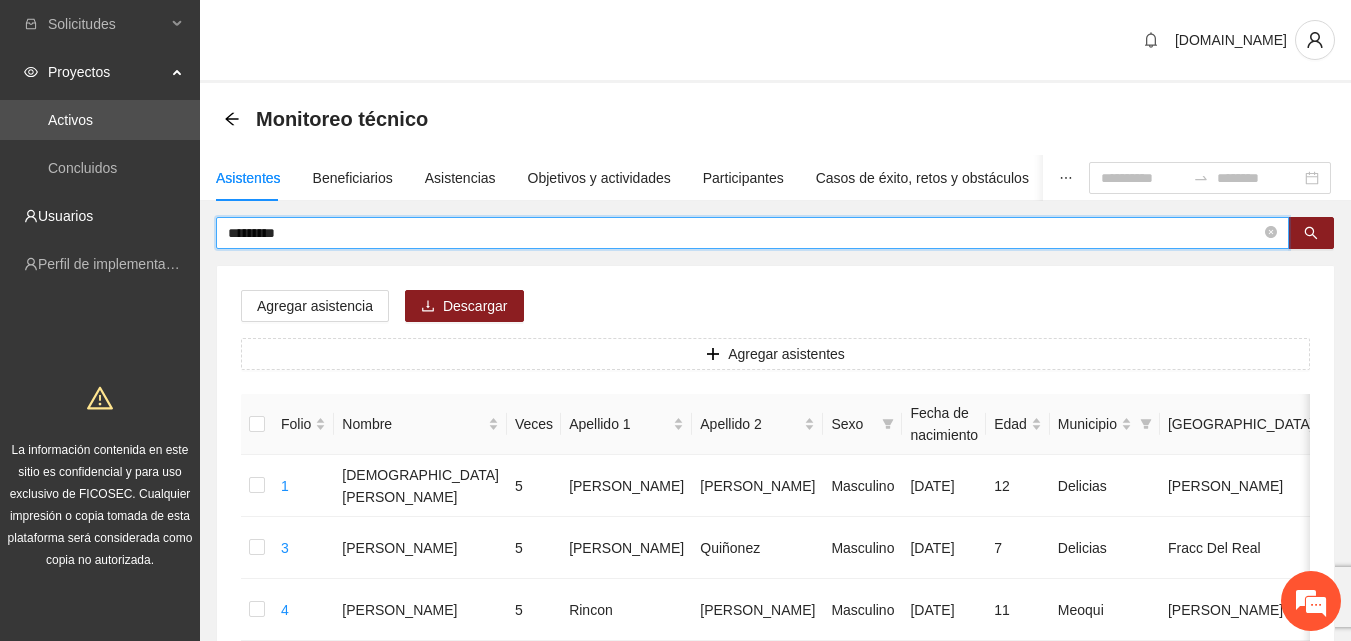 drag, startPoint x: 307, startPoint y: 236, endPoint x: 156, endPoint y: 240, distance: 151.05296 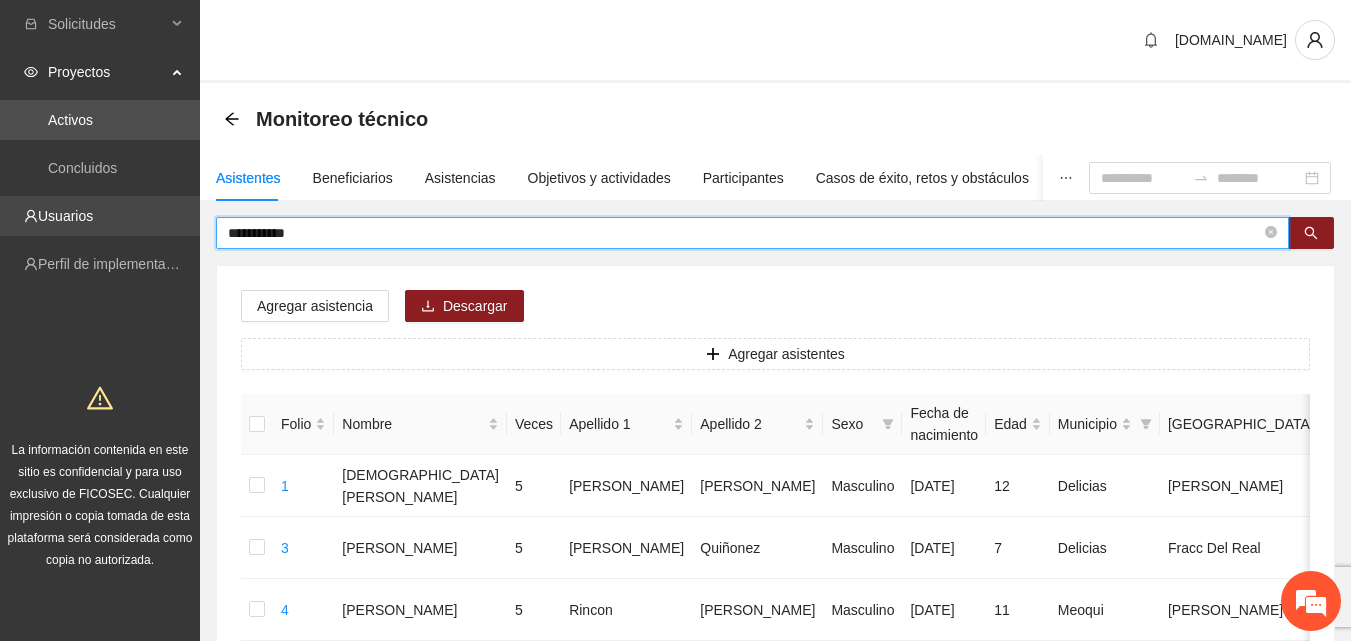 type on "**********" 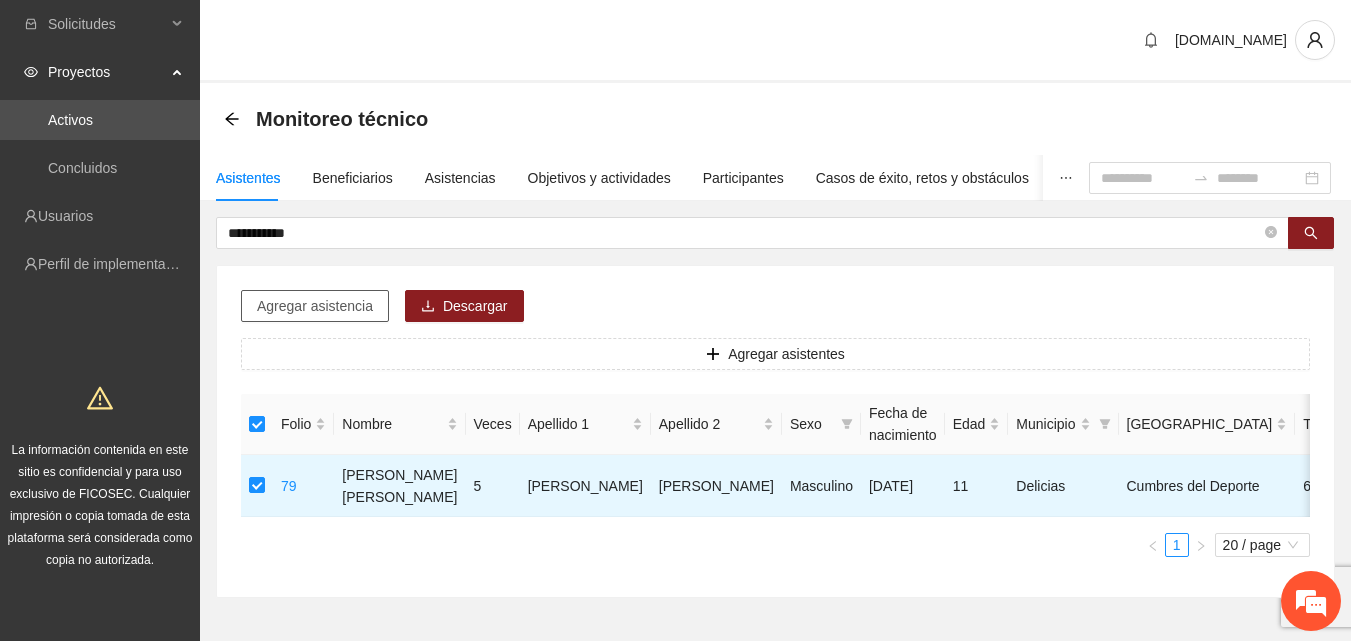 click on "Agregar asistencia" at bounding box center (315, 306) 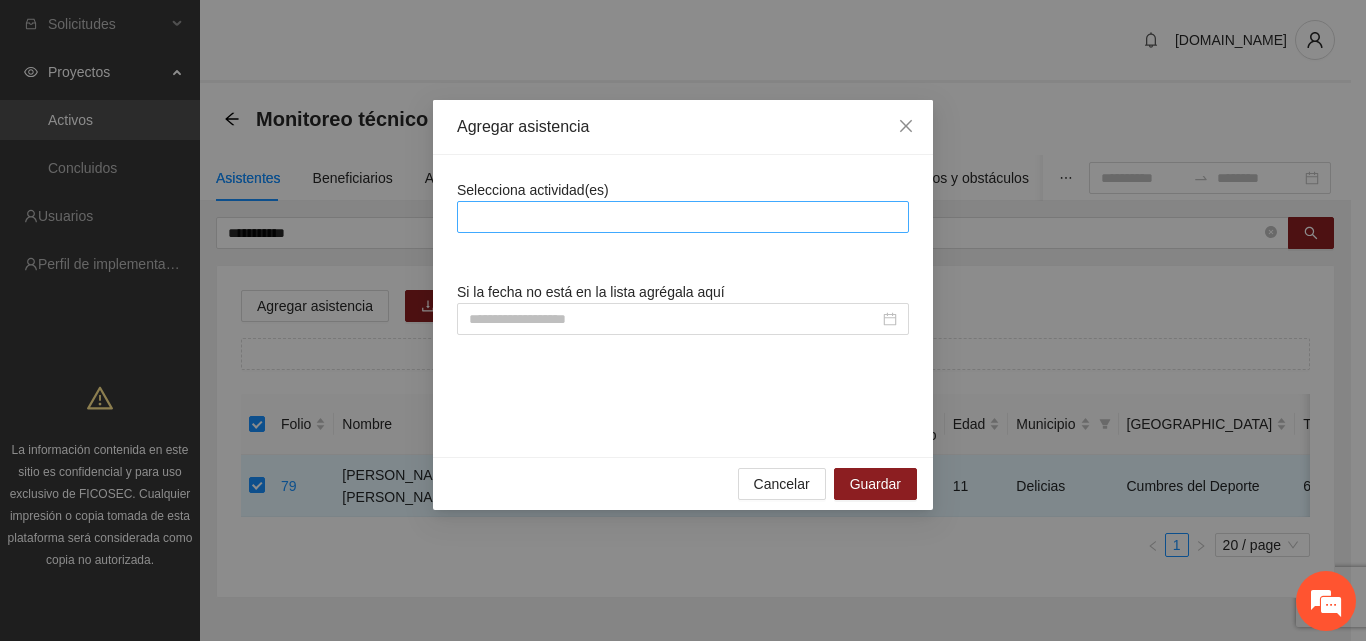 drag, startPoint x: 561, startPoint y: 212, endPoint x: 568, endPoint y: 204, distance: 10.630146 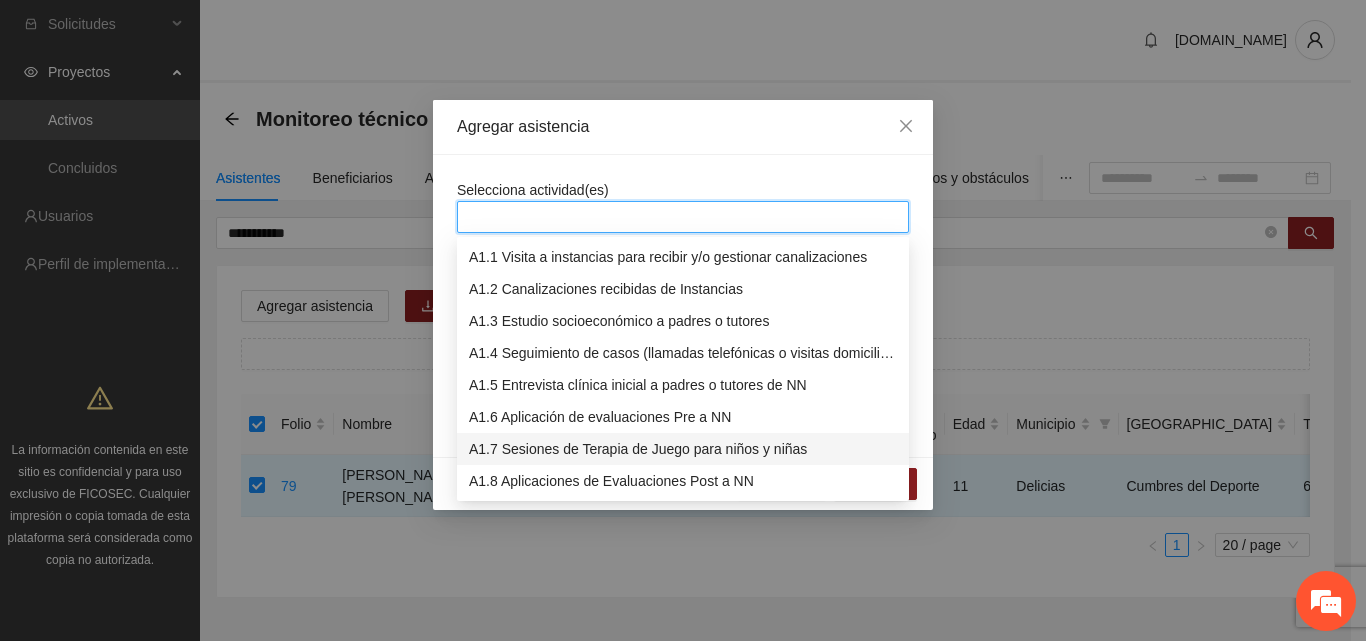 click on "A1.7 Sesiones de Terapia de Juego para niños y niñas" at bounding box center [683, 449] 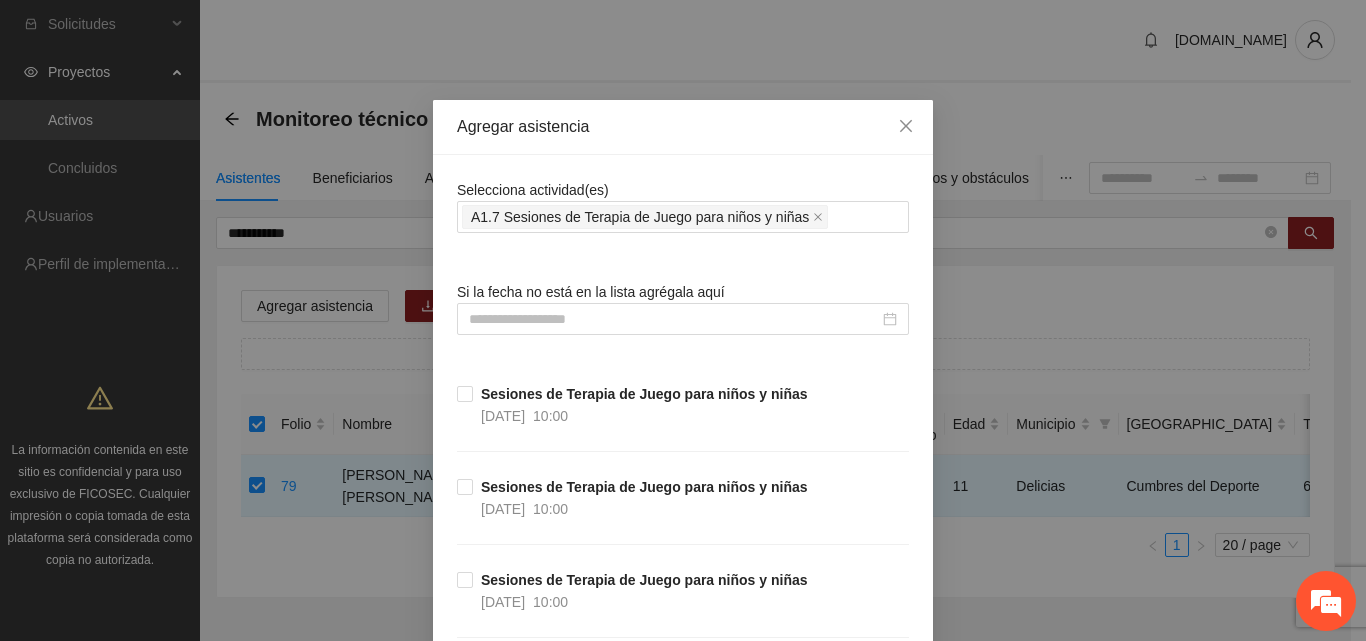 click on "Agregar asistencia" at bounding box center (683, 127) 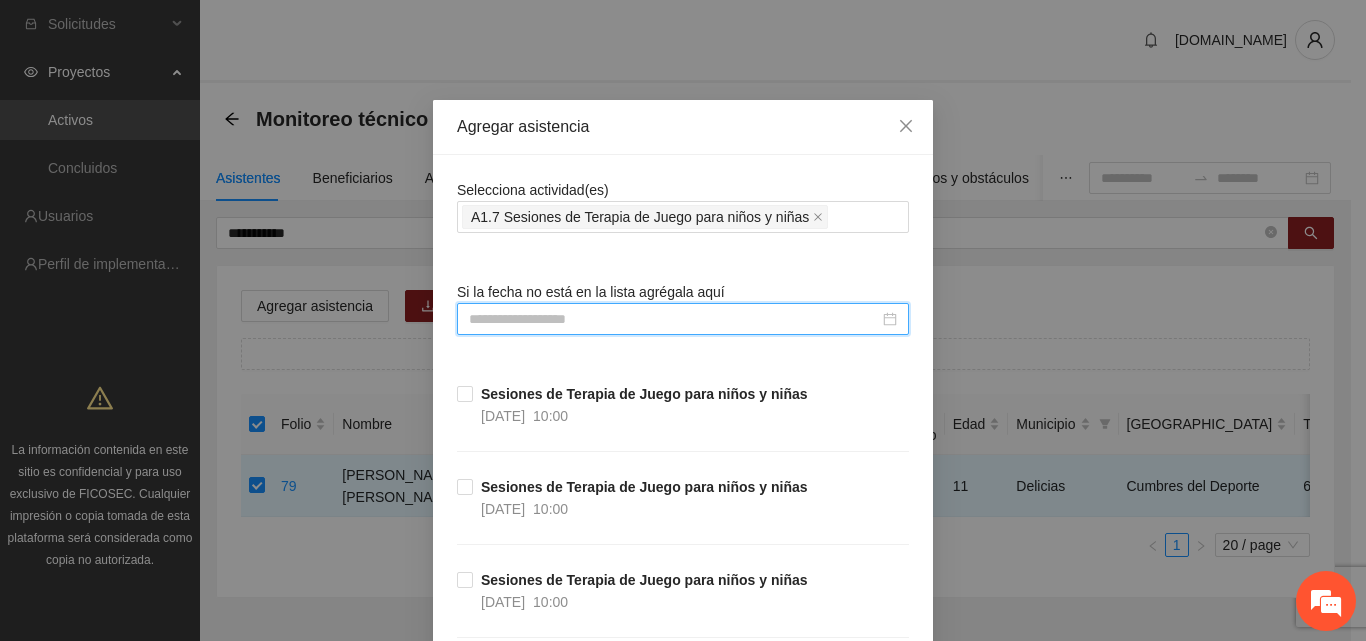 click at bounding box center [674, 319] 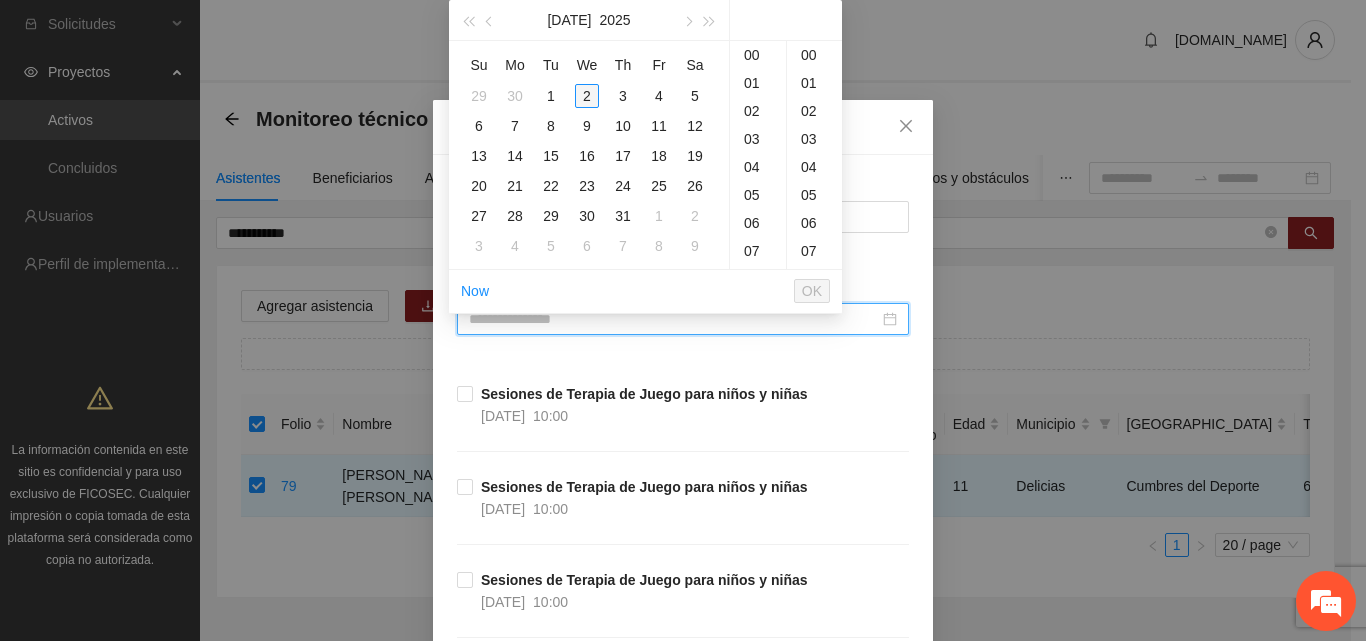 click on "2" at bounding box center (587, 96) 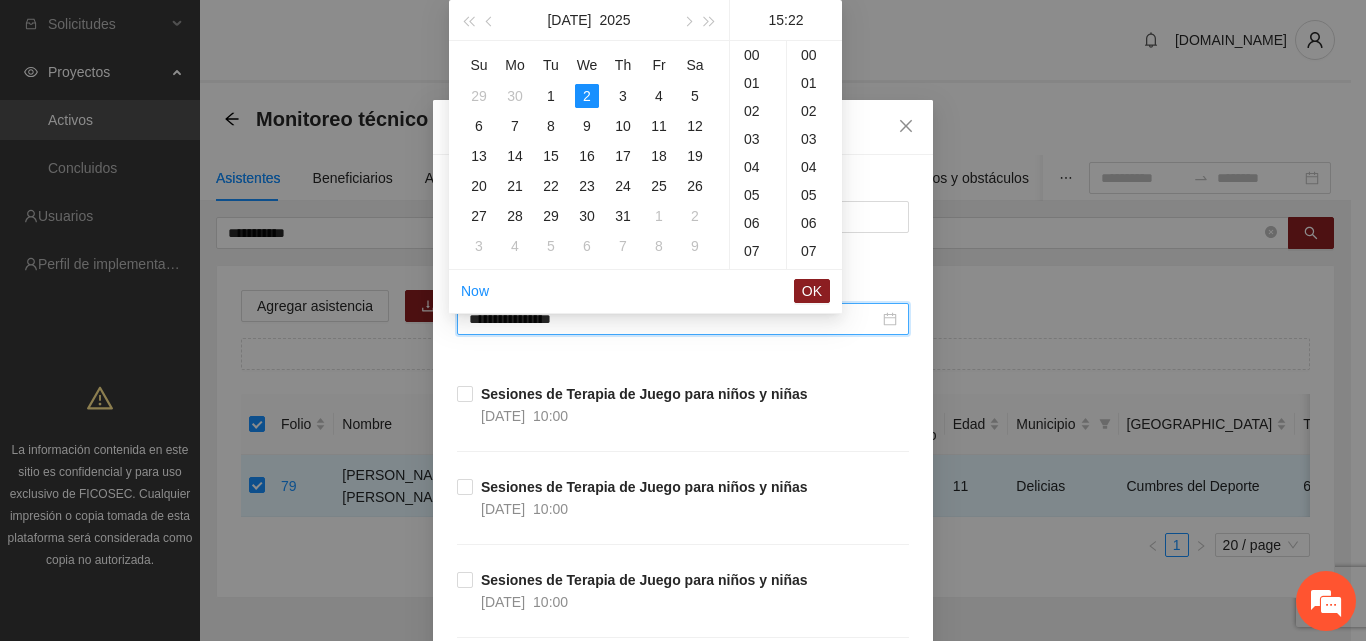scroll, scrollTop: 315, scrollLeft: 0, axis: vertical 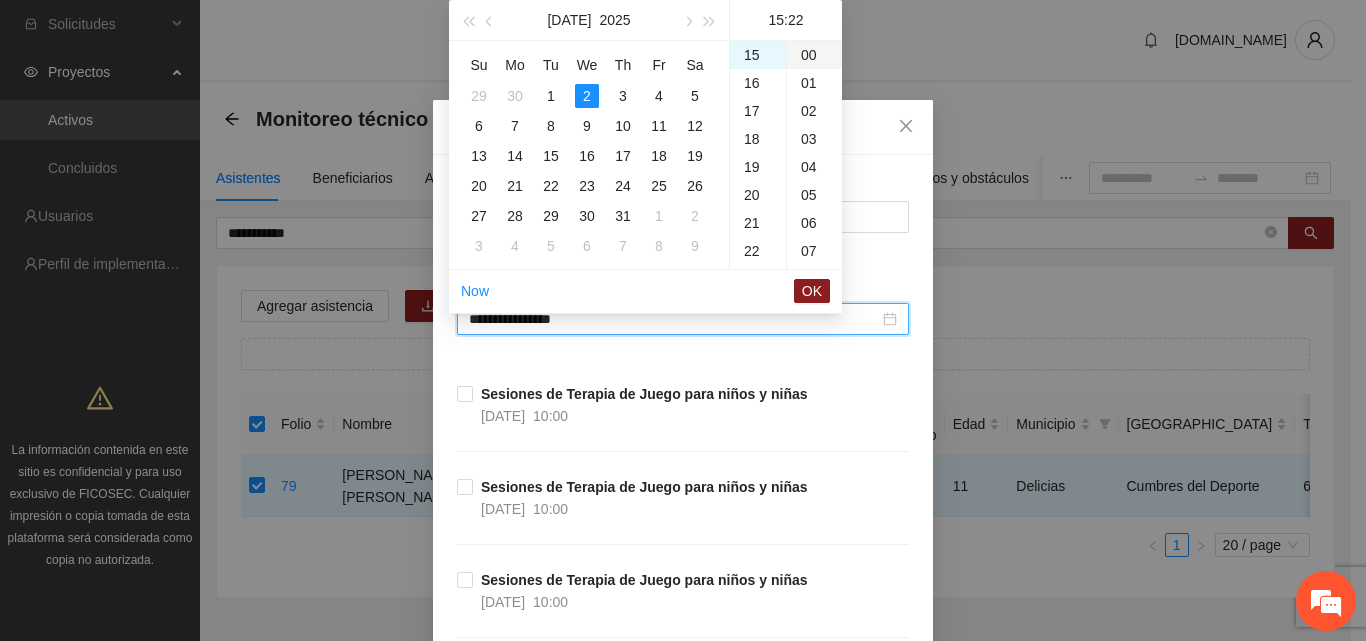click on "00" at bounding box center [814, 55] 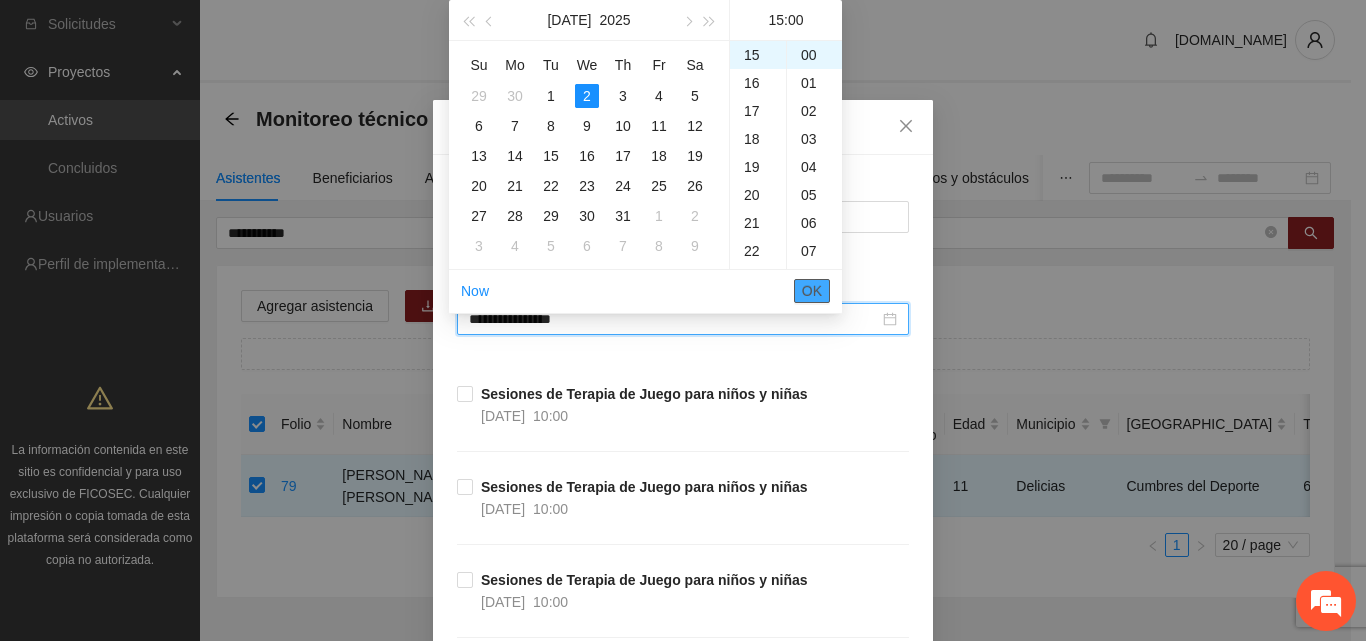 click on "OK" at bounding box center [812, 291] 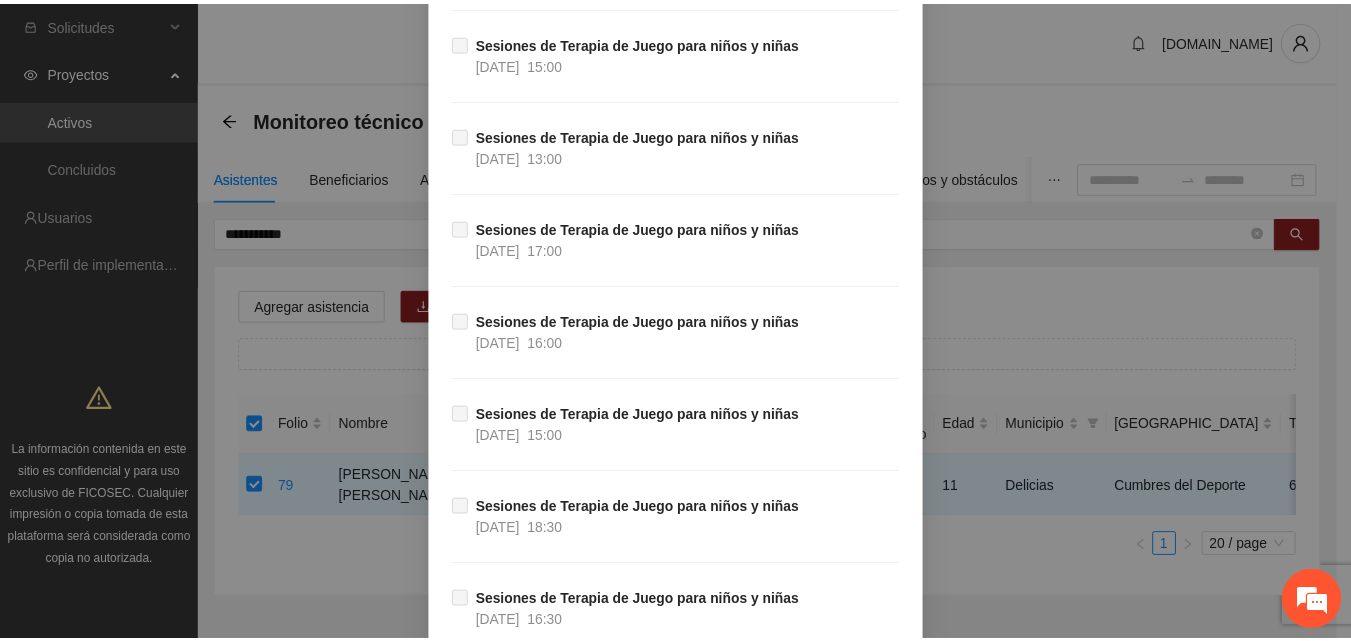scroll, scrollTop: 13656, scrollLeft: 0, axis: vertical 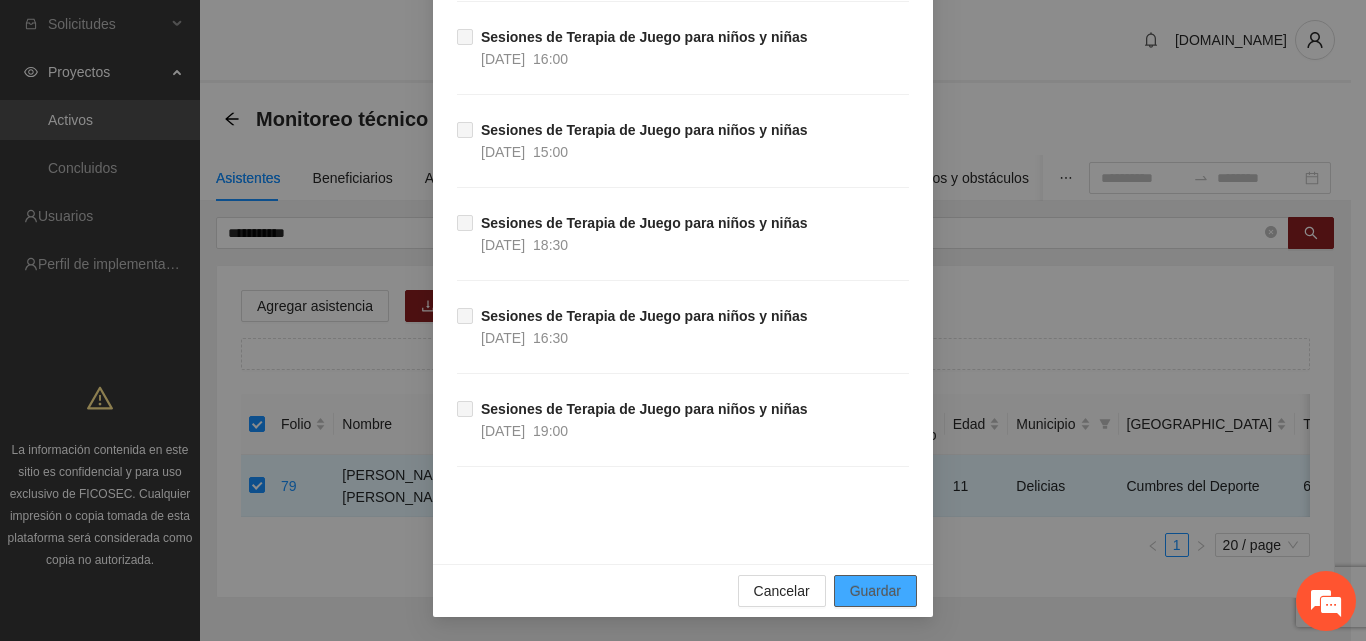 click on "Guardar" at bounding box center [875, 591] 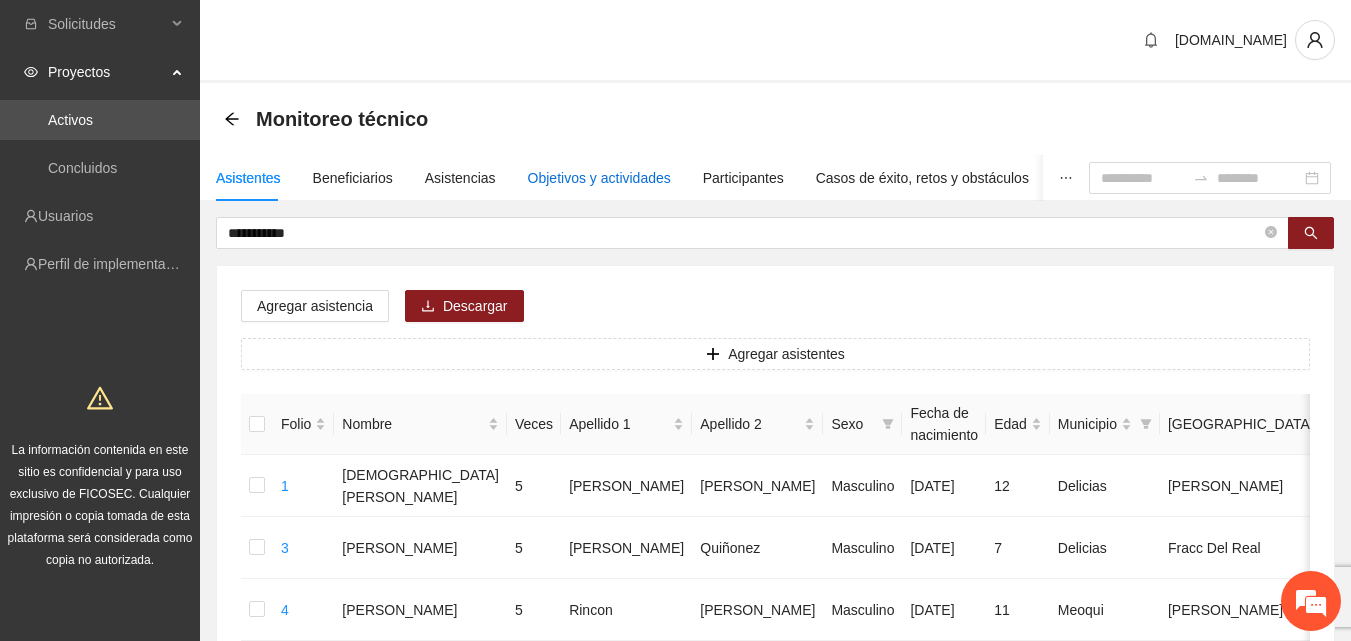 click on "Objetivos y actividades" at bounding box center (599, 178) 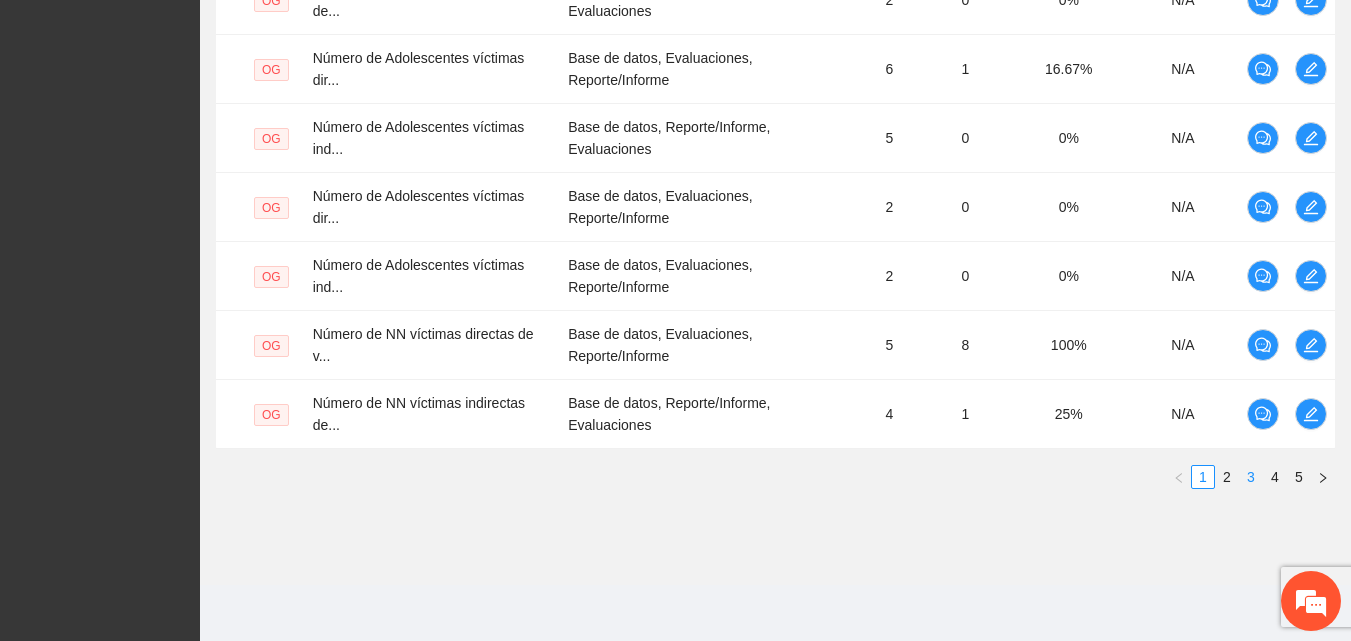 click on "3" at bounding box center [1251, 477] 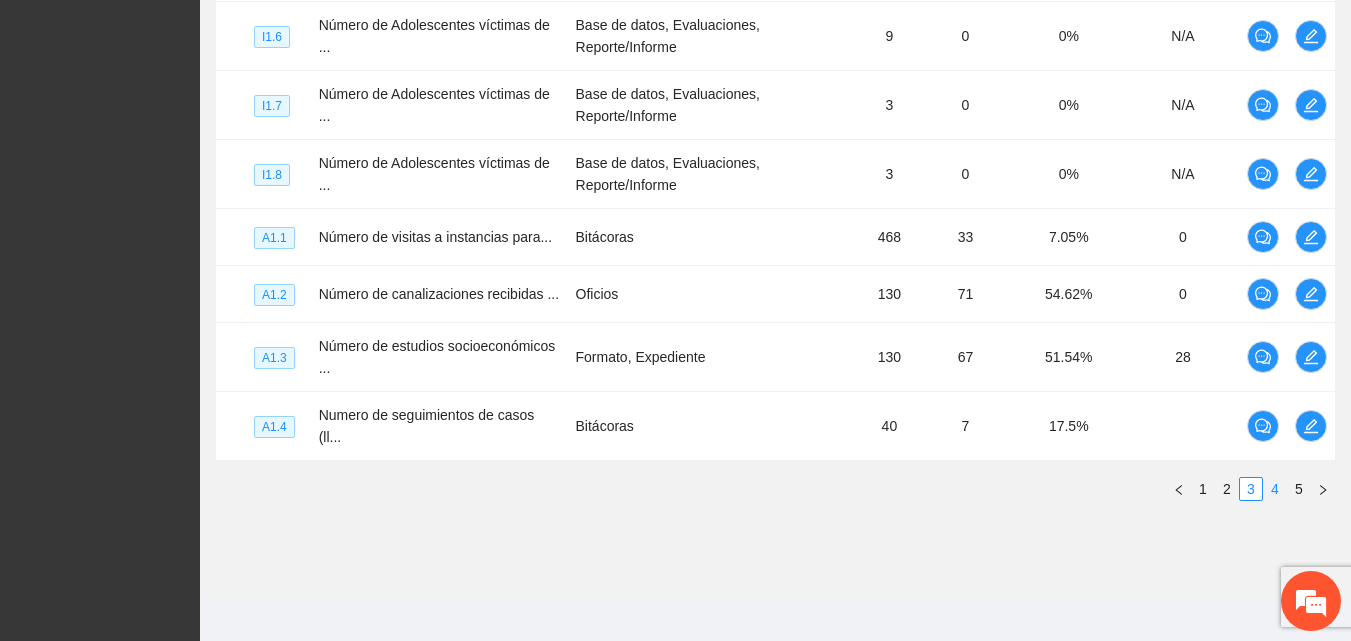 click on "4" at bounding box center (1275, 489) 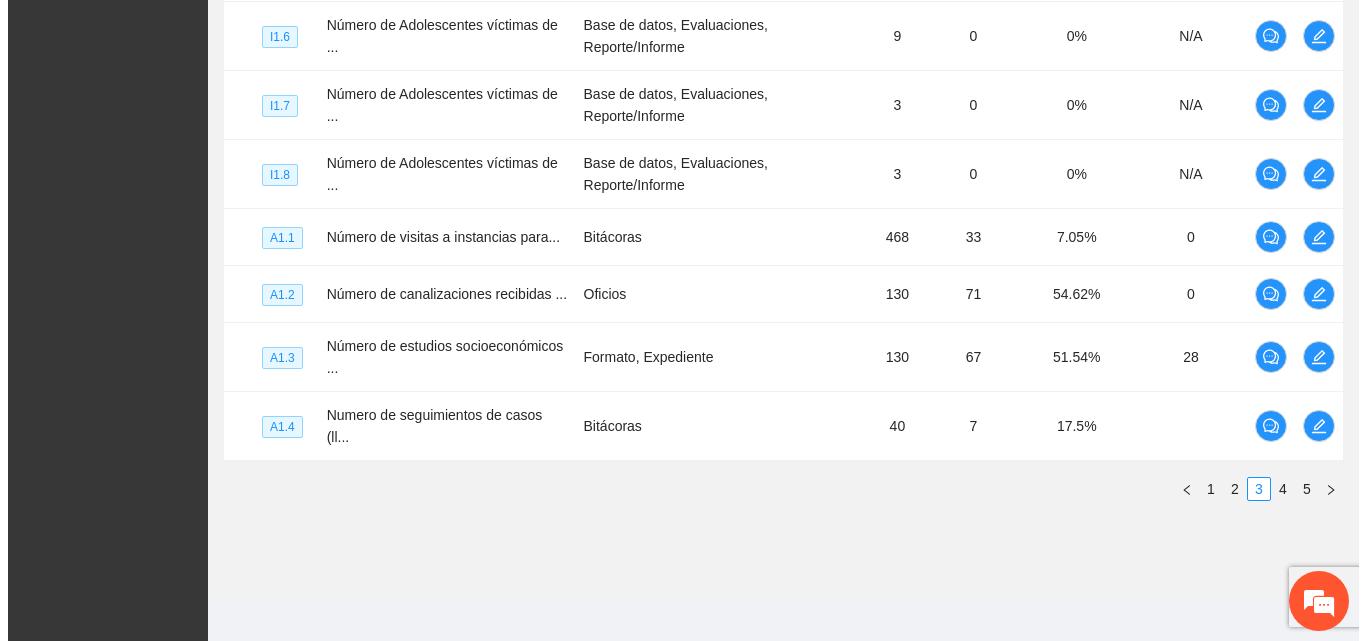 scroll, scrollTop: 668, scrollLeft: 0, axis: vertical 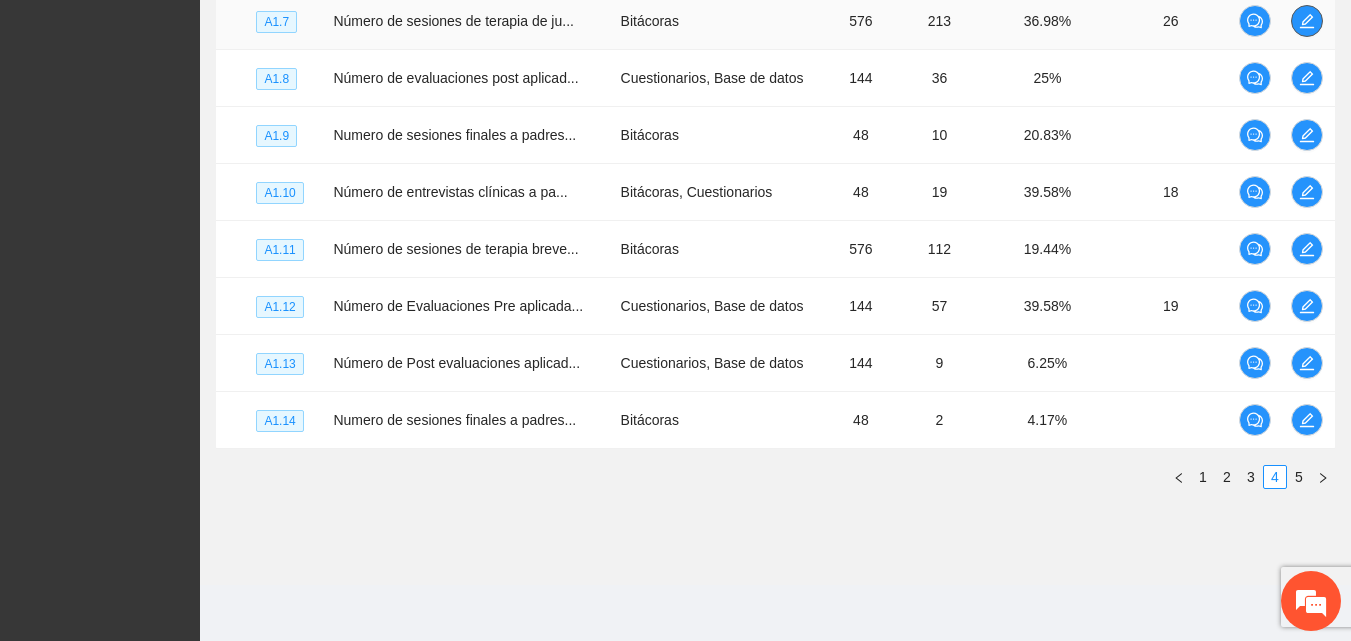 click 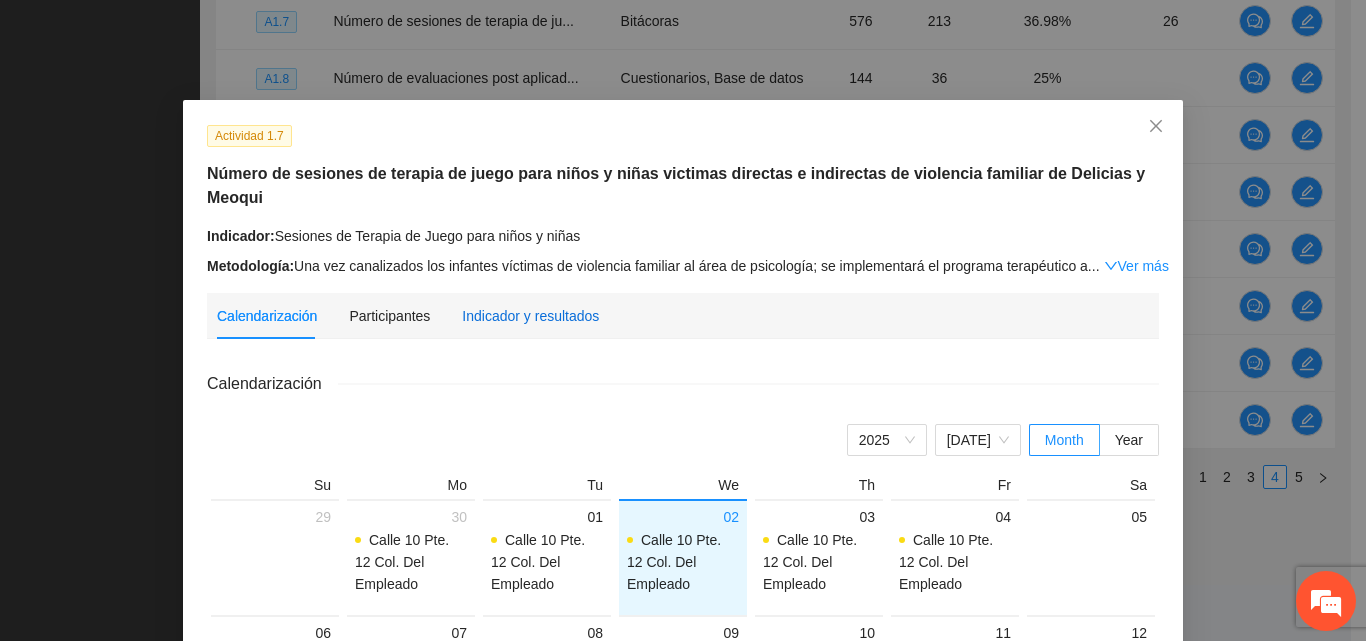 click on "Indicador y resultados" at bounding box center (530, 316) 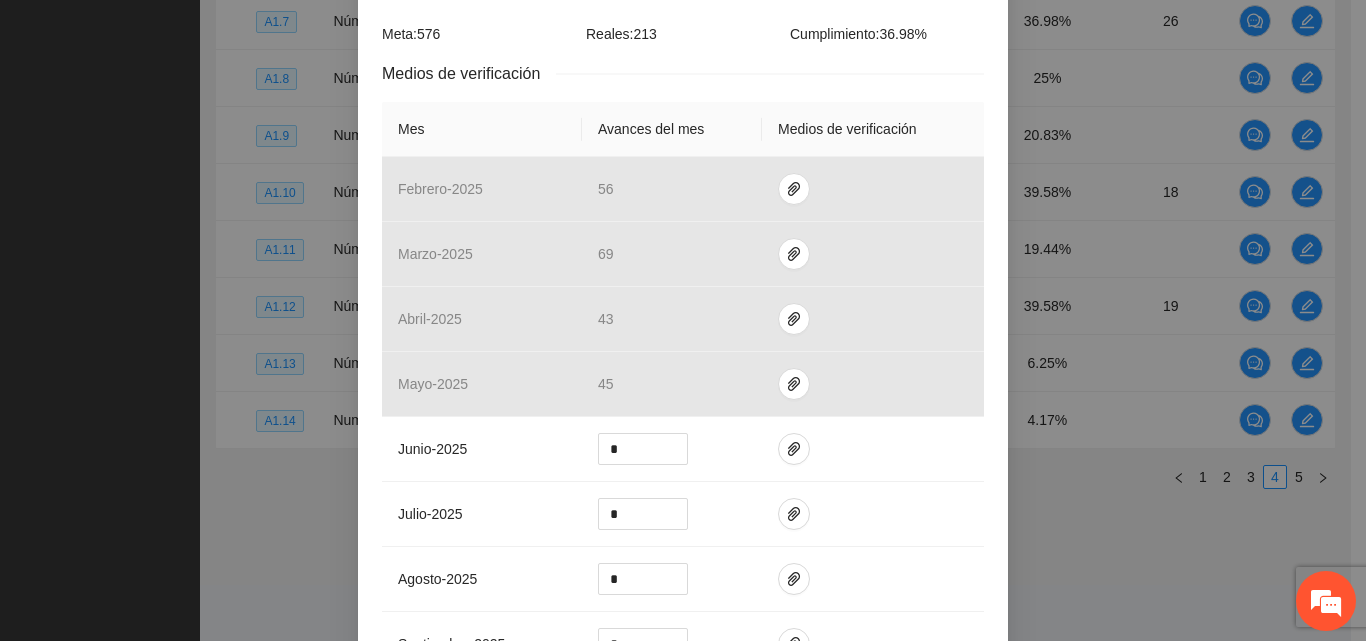 scroll, scrollTop: 400, scrollLeft: 0, axis: vertical 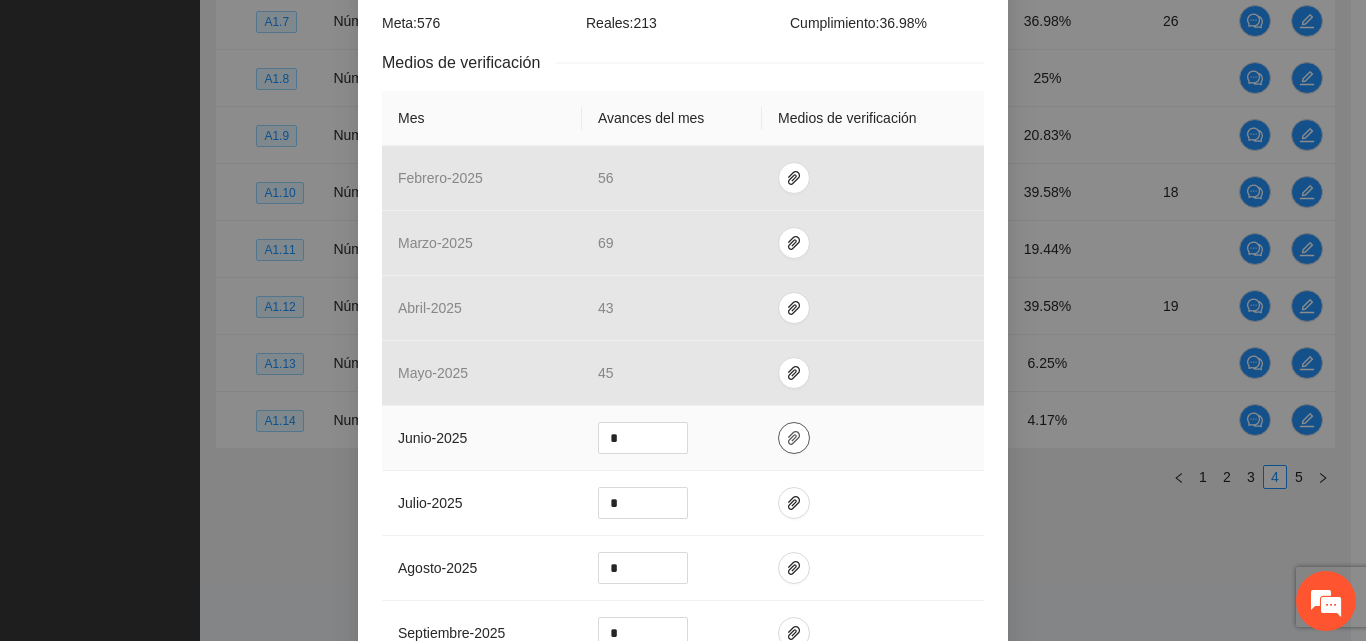 click 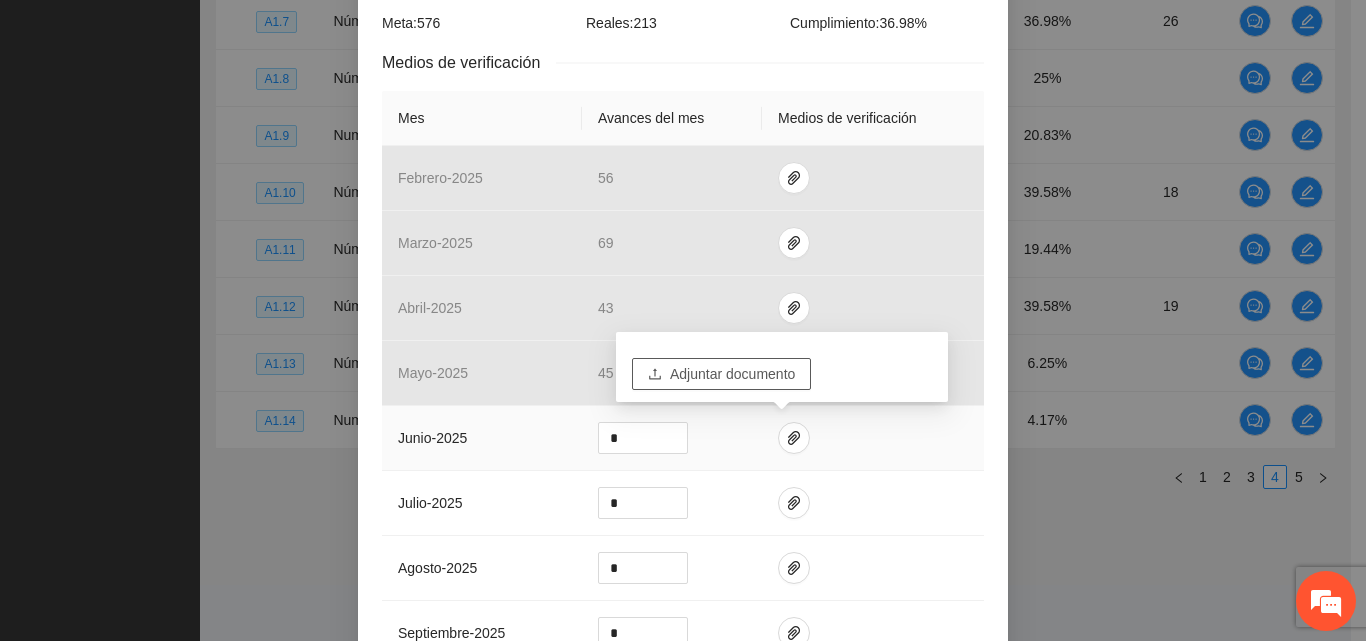 click on "Adjuntar documento" at bounding box center (732, 374) 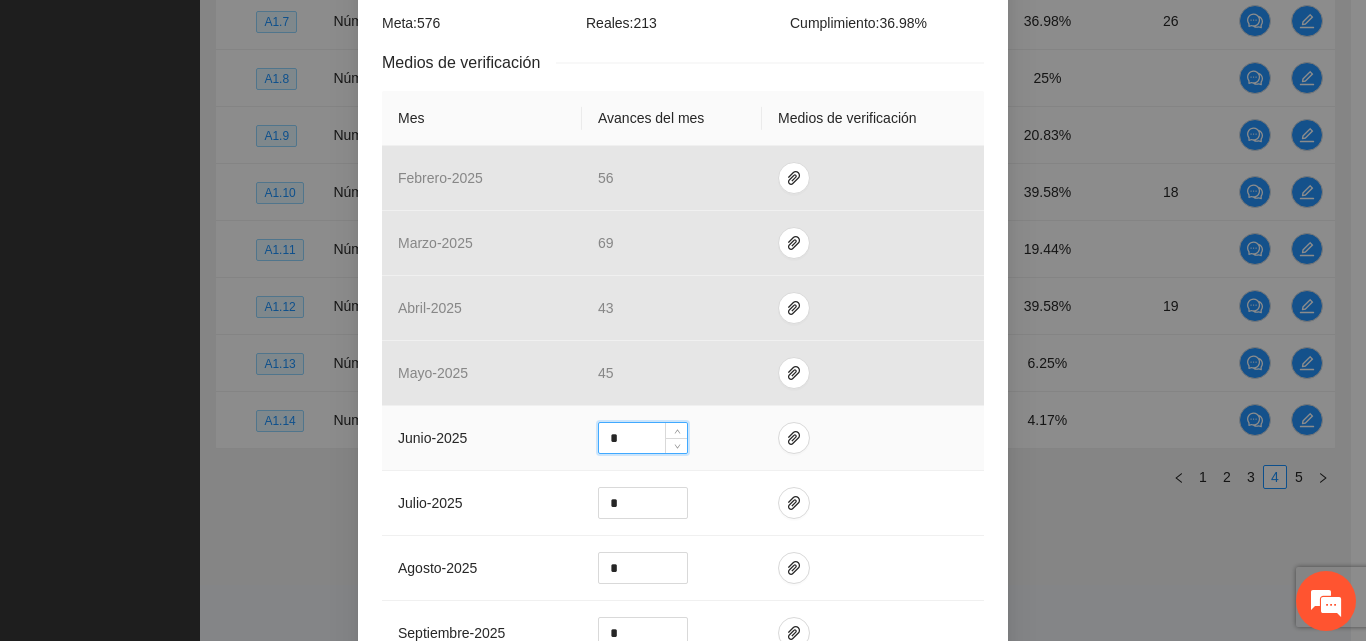 click on "*" at bounding box center [643, 438] 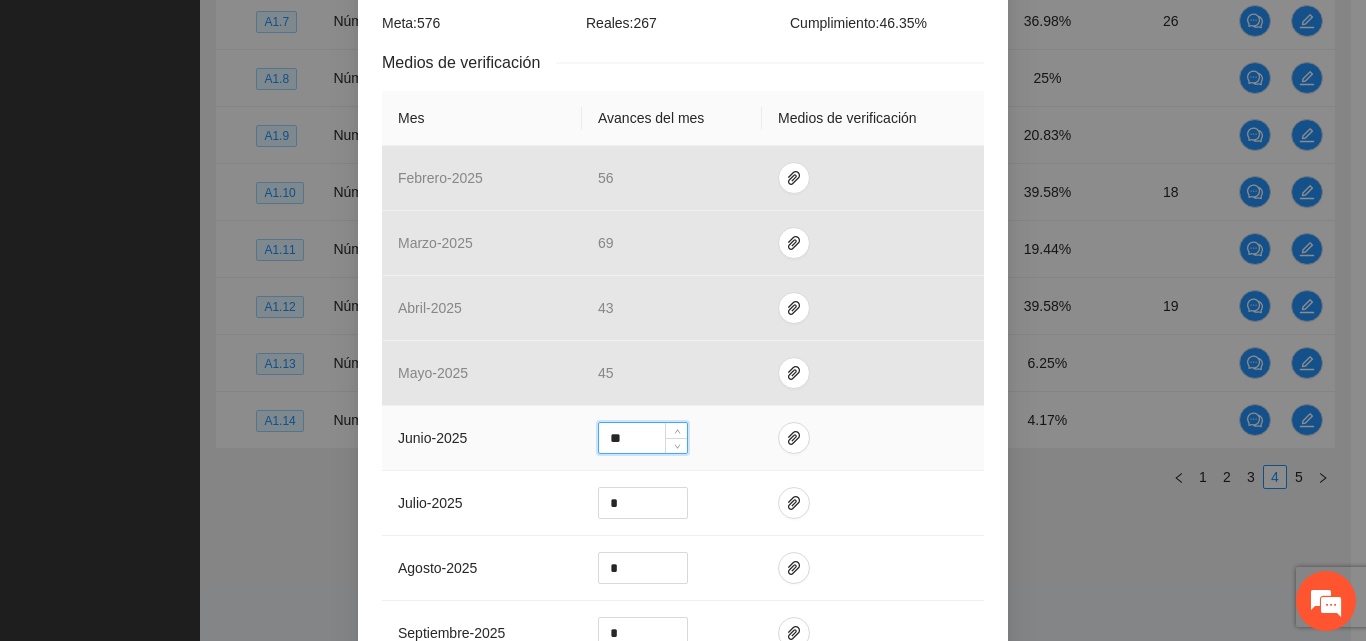 type on "**" 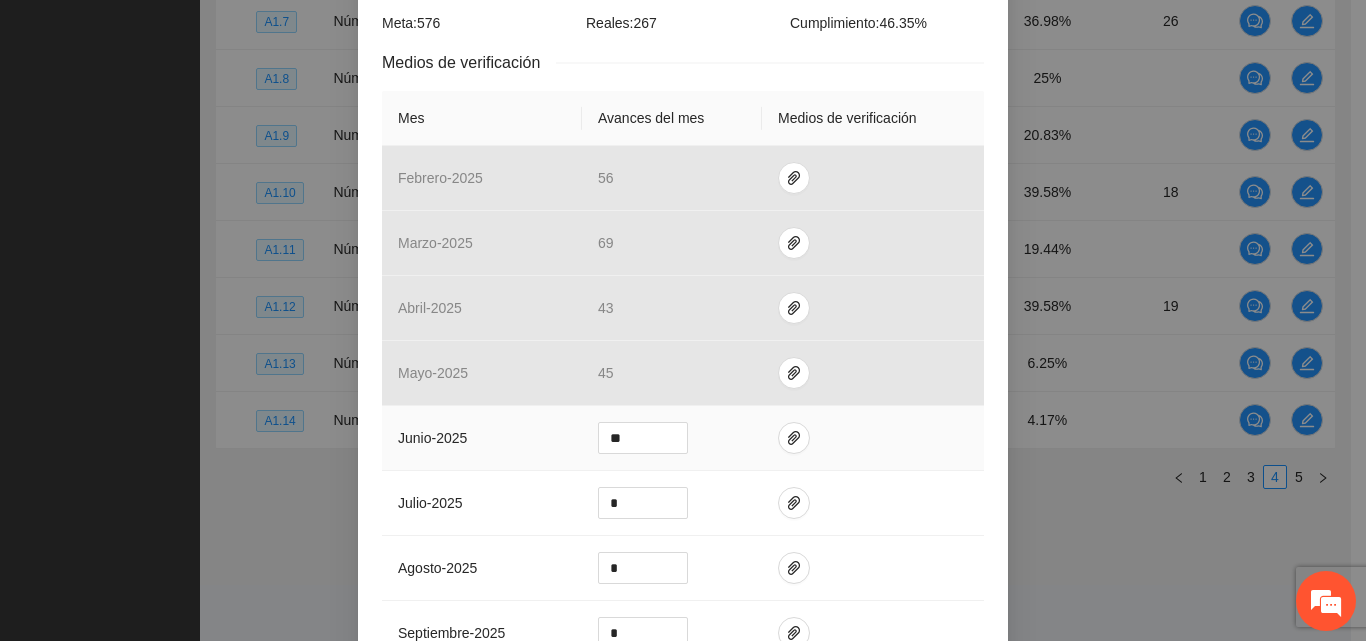 click at bounding box center (873, 438) 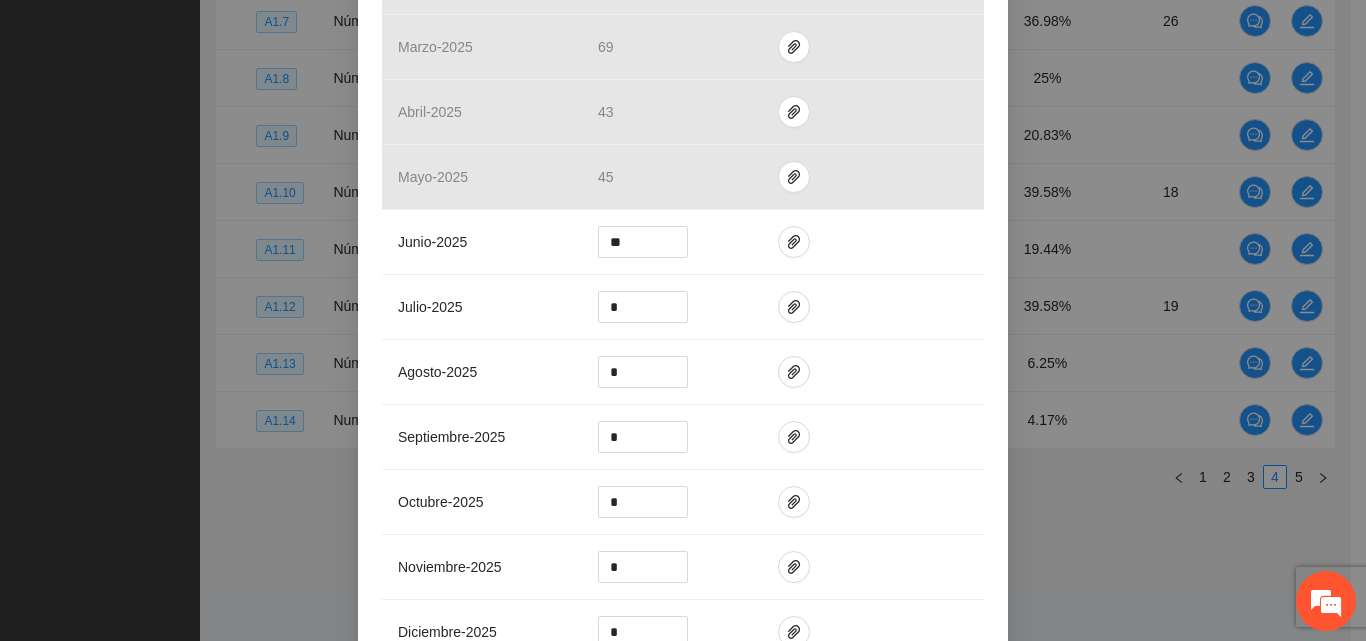 scroll, scrollTop: 900, scrollLeft: 0, axis: vertical 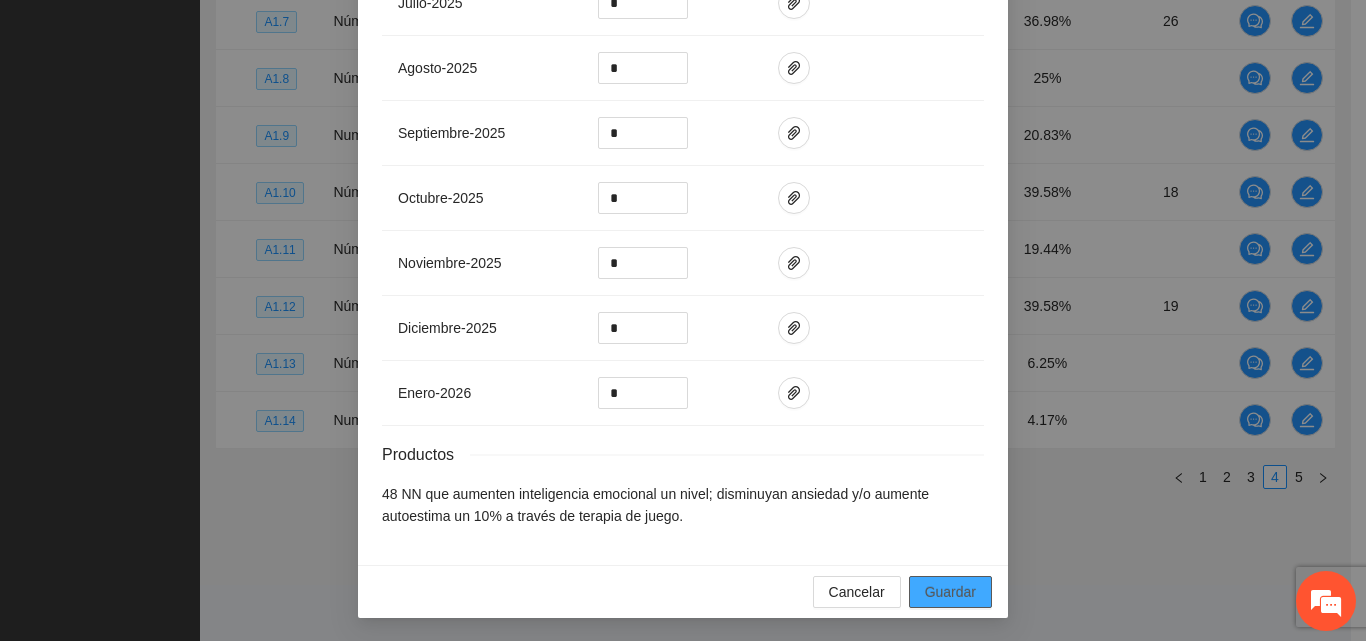 click on "Guardar" at bounding box center (950, 592) 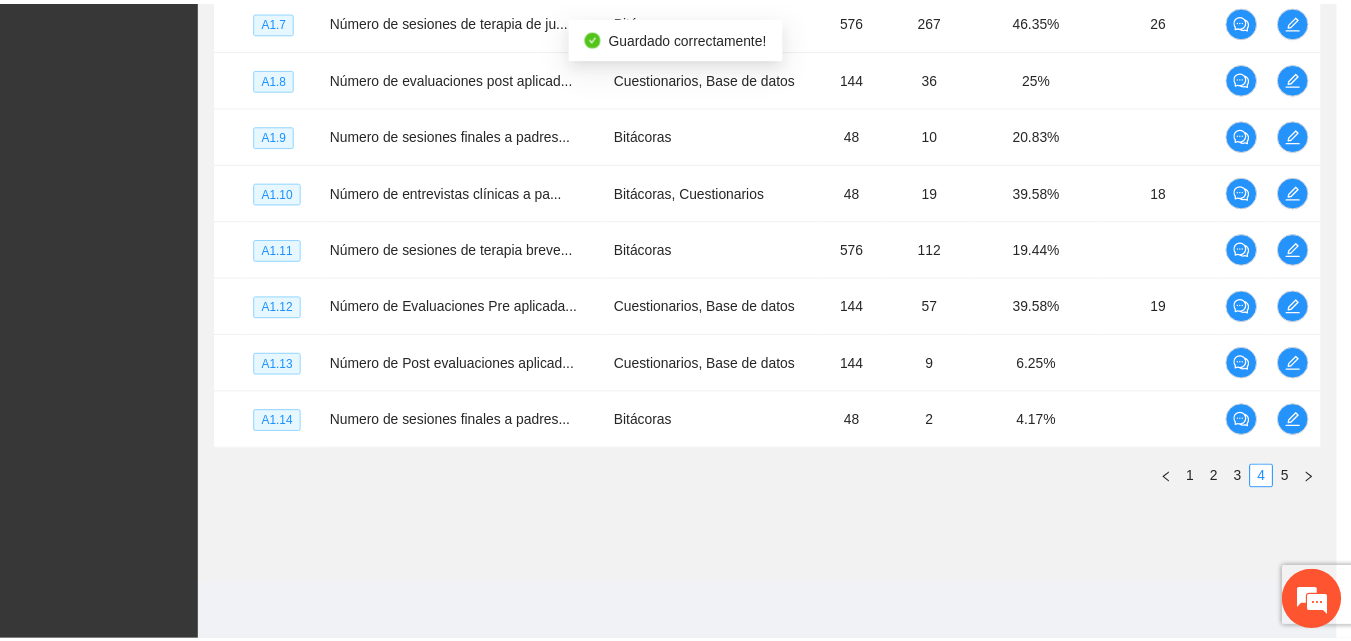 scroll, scrollTop: 800, scrollLeft: 0, axis: vertical 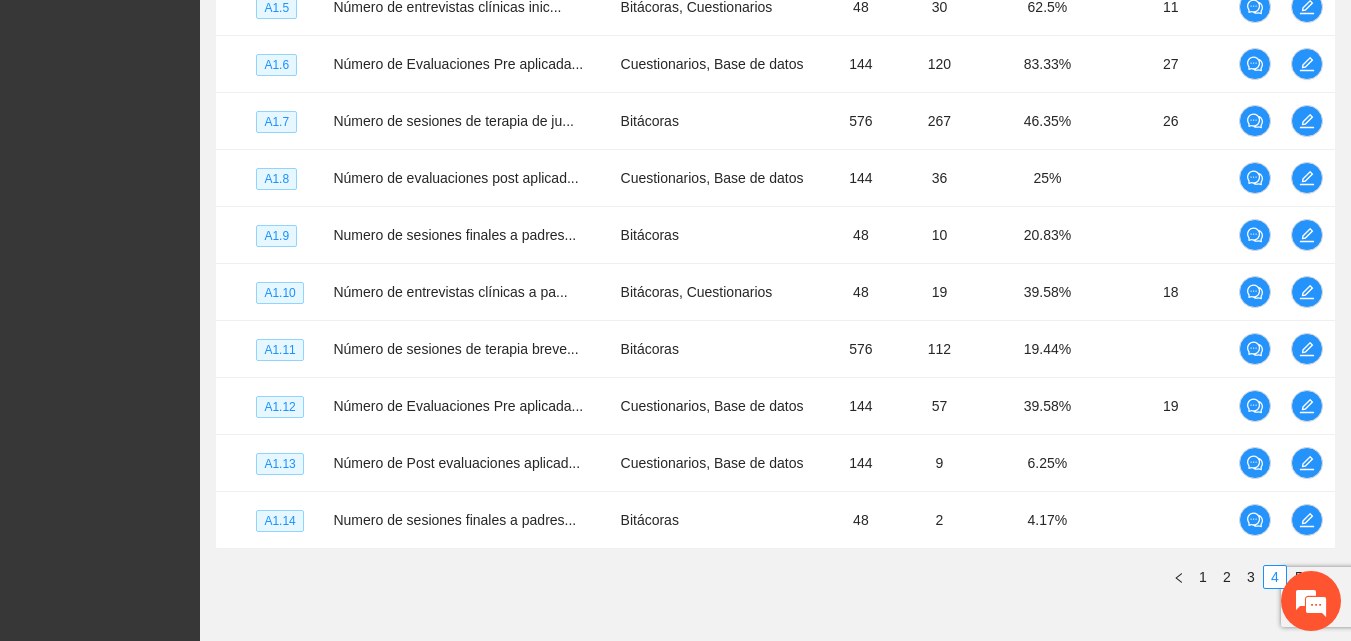 click on "Nivel Indicador Medio de verificación Meta Real Cumplimiento Participantes                     A1.5 Número de entrevistas clínicas inic... Bitácoras, Cuestionarios 48 30 62.5% 11 A1.6 Número de Evaluaciones Pre aplicada... Cuestionarios, Base de datos 144 120 83.33% 27 A1.7 Número de sesiones de terapia de ju... Bitácoras 576 267 46.35% 26 A1.8 Número de evaluaciones post aplicad... Cuestionarios, Base de datos 144 36 25% A1.9 Numero de sesiones finales a padres... Bitácoras 48 10 20.83% A1.10 Número de entrevistas clínicas a pa... Bitácoras, Cuestionarios 48 19 39.58% 18 A1.11 Número de sesiones de terapia breve... Bitácoras 576 112 19.44% A1.12 Número de Evaluaciones Pre aplicada... Cuestionarios, Base de datos 144 57 39.58% 19 A1.13 Número de Post evaluaciones aplicad... Cuestionarios, Base de datos 144 9 6.25% A1.14 Numero de sesiones finales a padres... Bitácoras 48 2 4.17% 1 2 3 4 5" at bounding box center (775, 268) 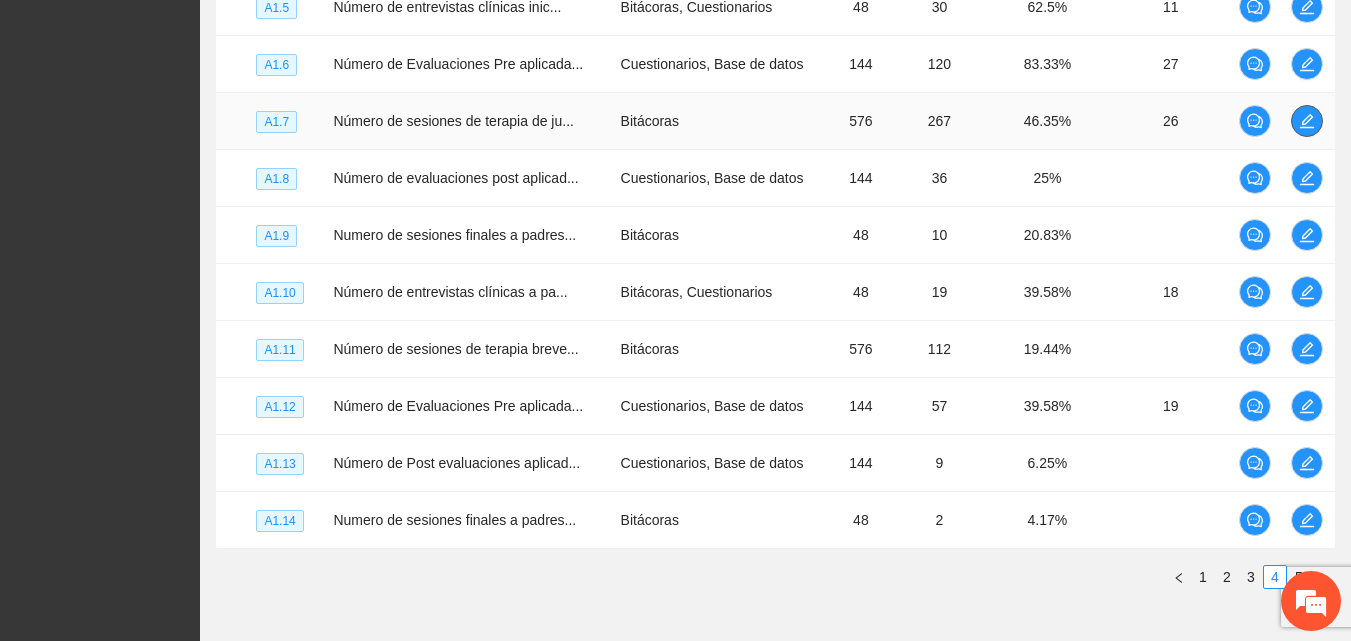 click 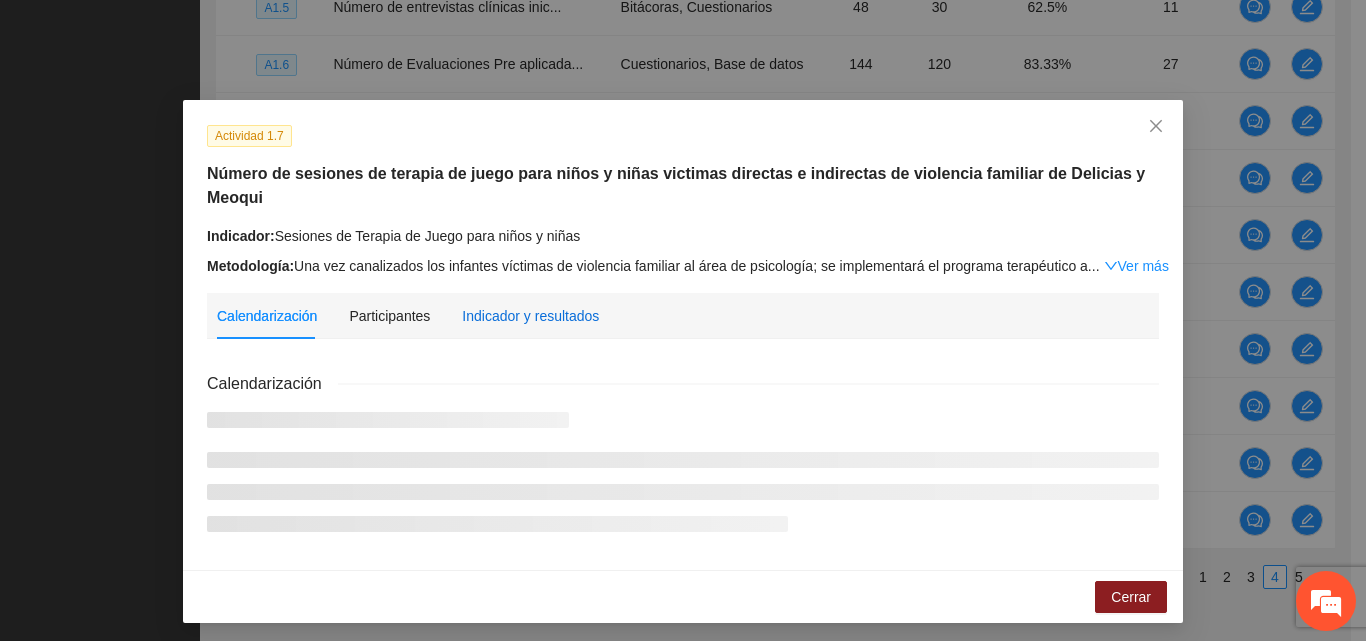 click on "Indicador y resultados" at bounding box center [530, 316] 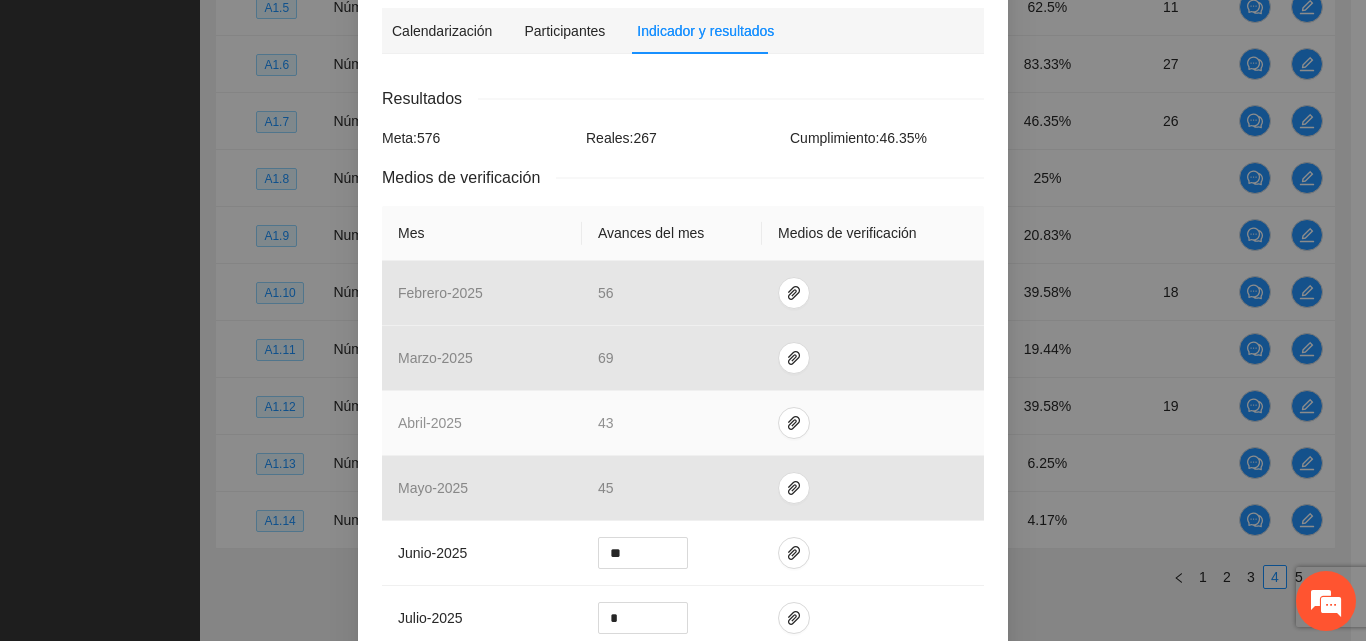 scroll, scrollTop: 400, scrollLeft: 0, axis: vertical 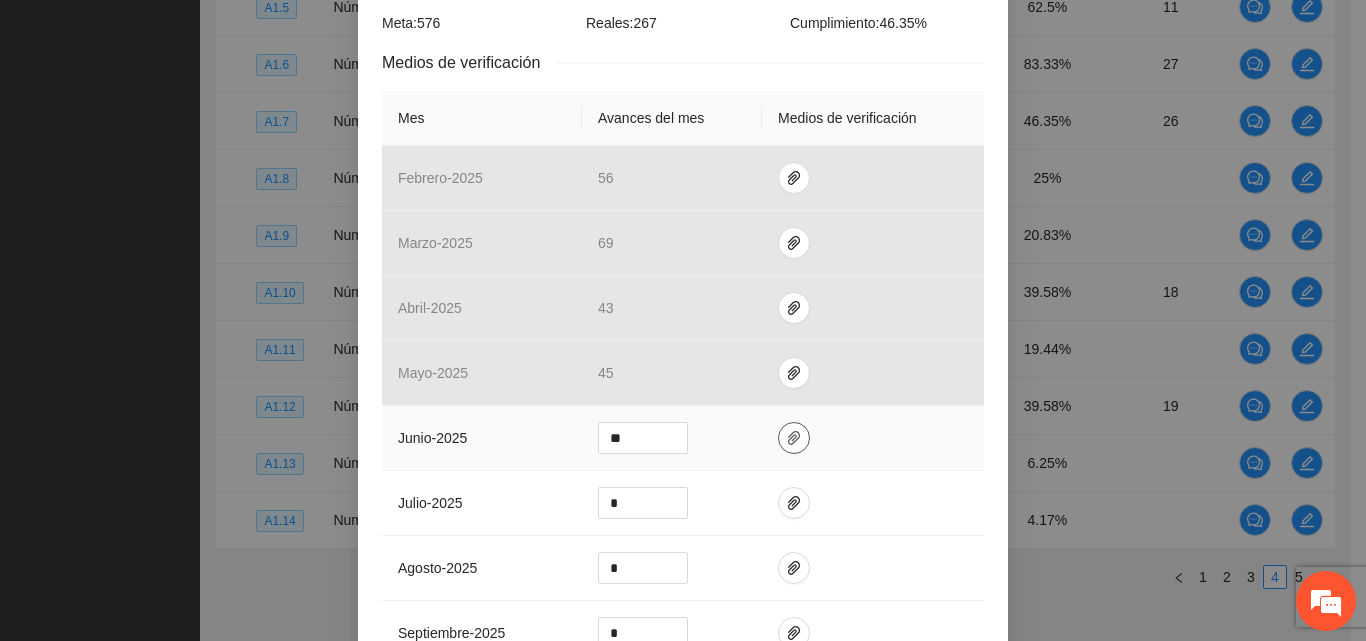 click 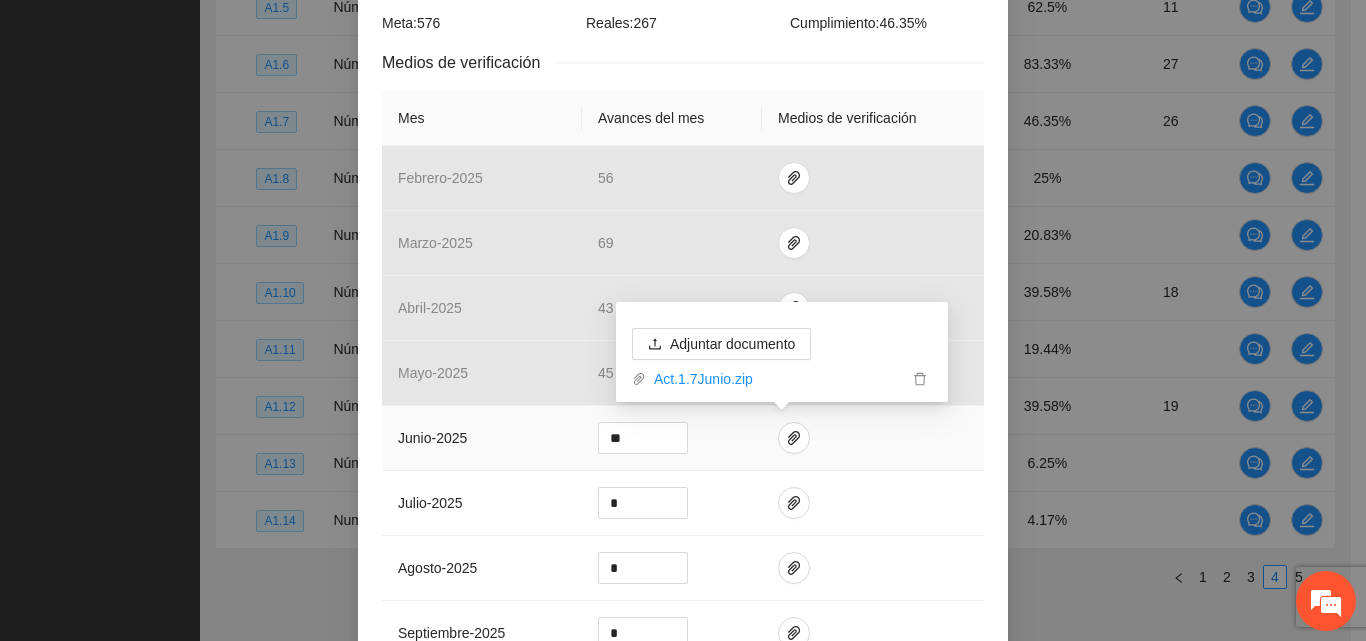click at bounding box center (873, 438) 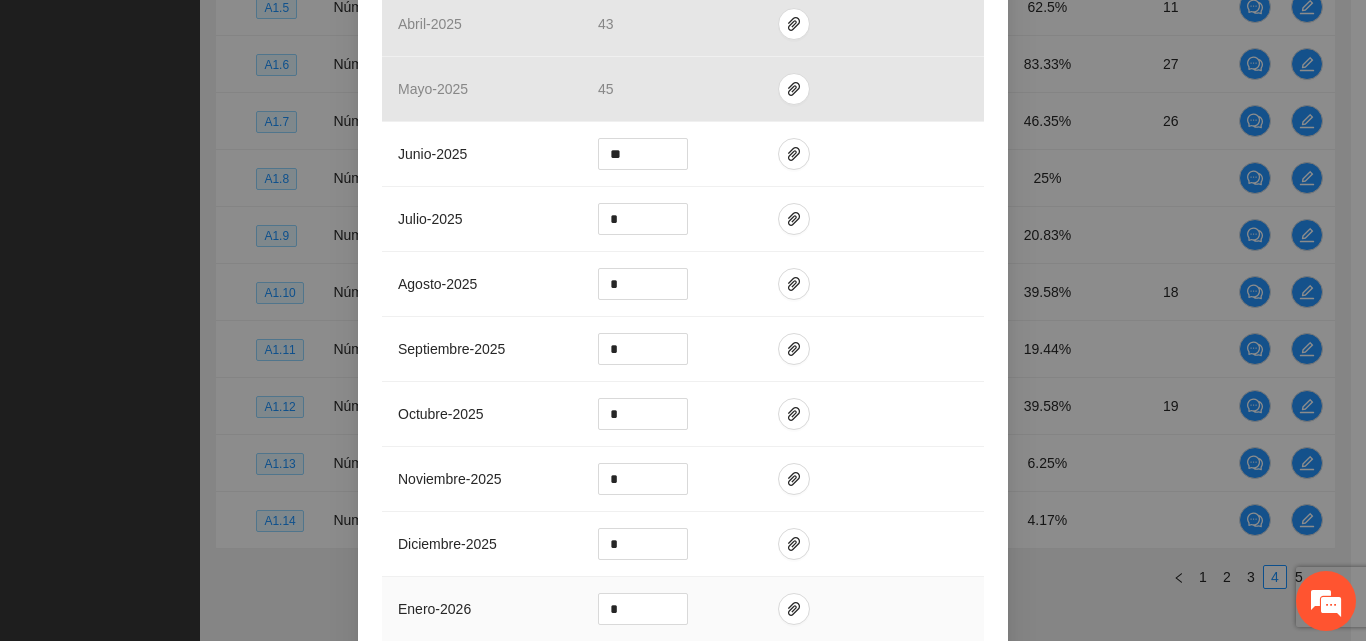 scroll, scrollTop: 900, scrollLeft: 0, axis: vertical 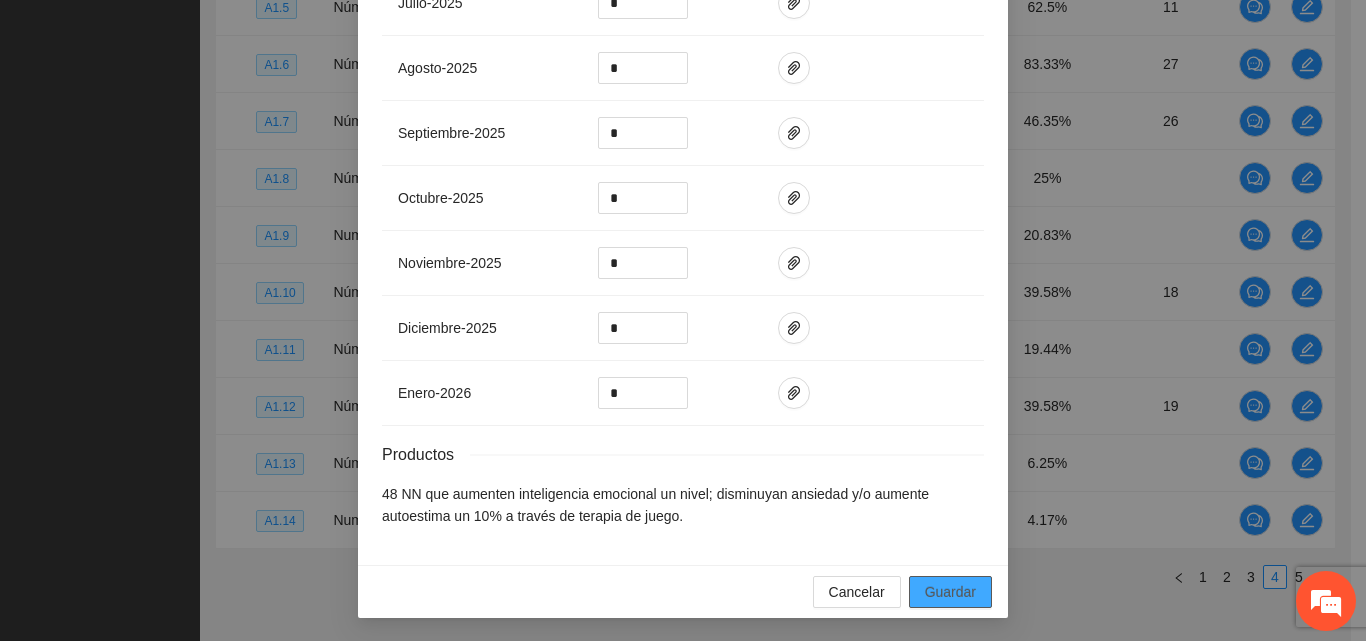 click on "Guardar" at bounding box center [950, 592] 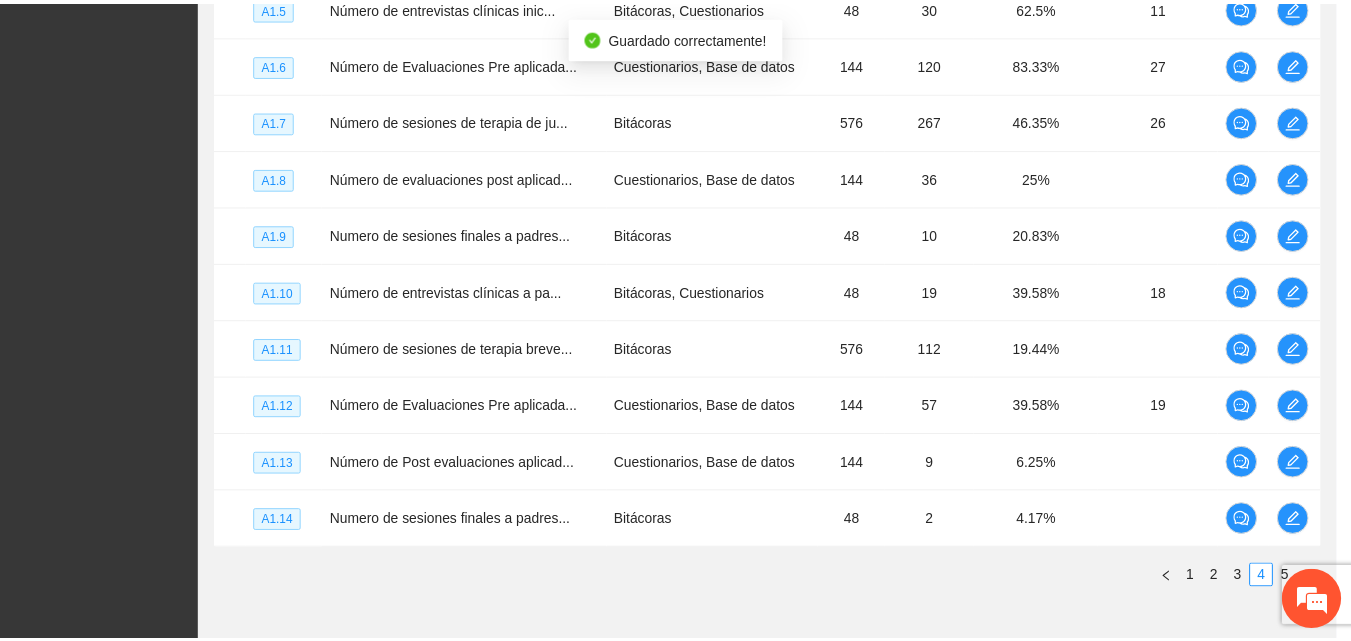 scroll, scrollTop: 800, scrollLeft: 0, axis: vertical 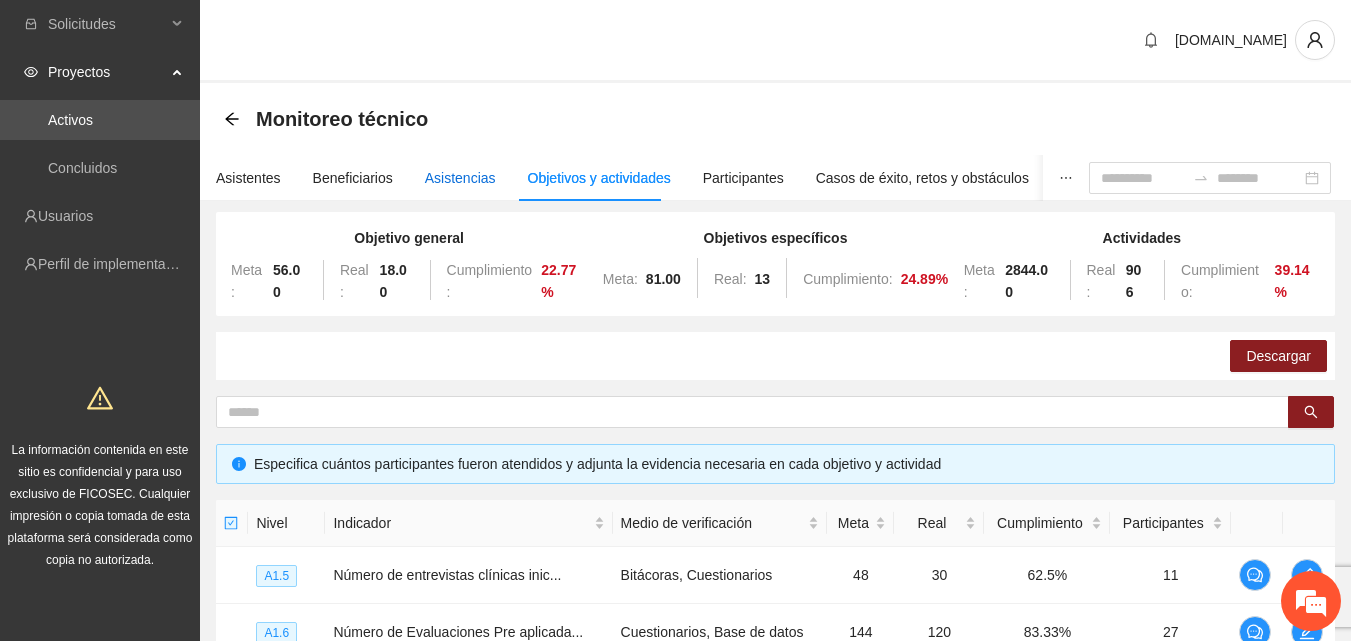 click on "Asistencias" at bounding box center [460, 178] 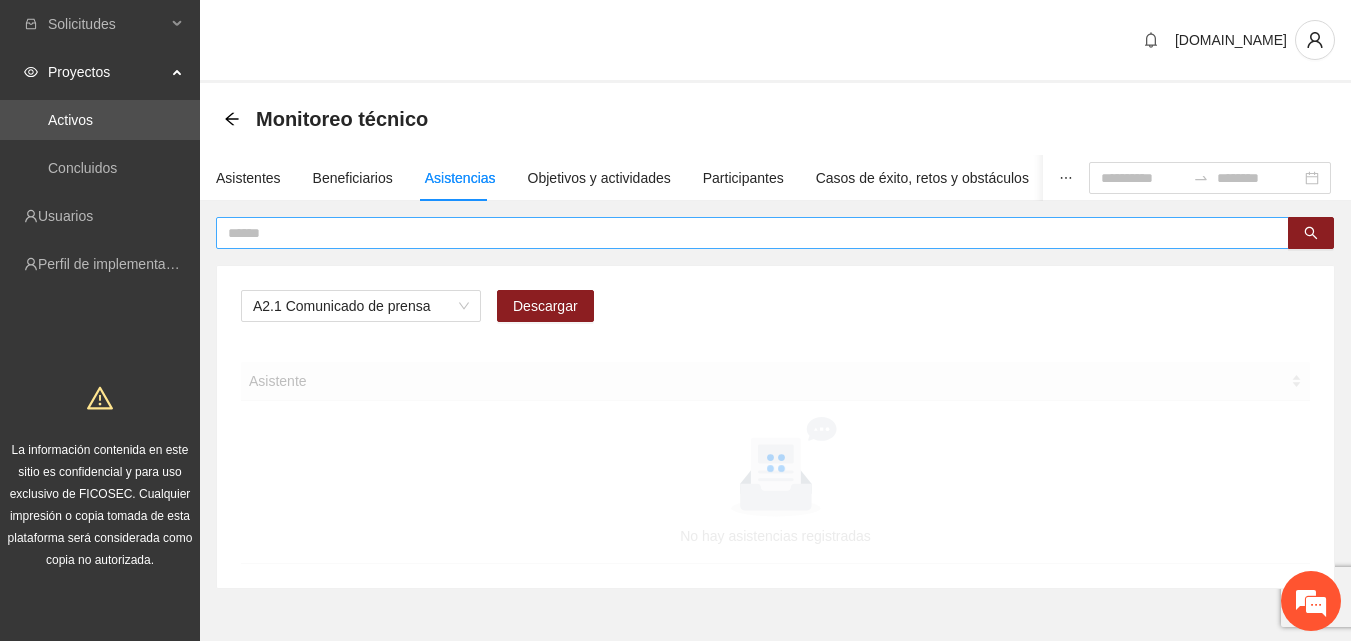 click at bounding box center [744, 233] 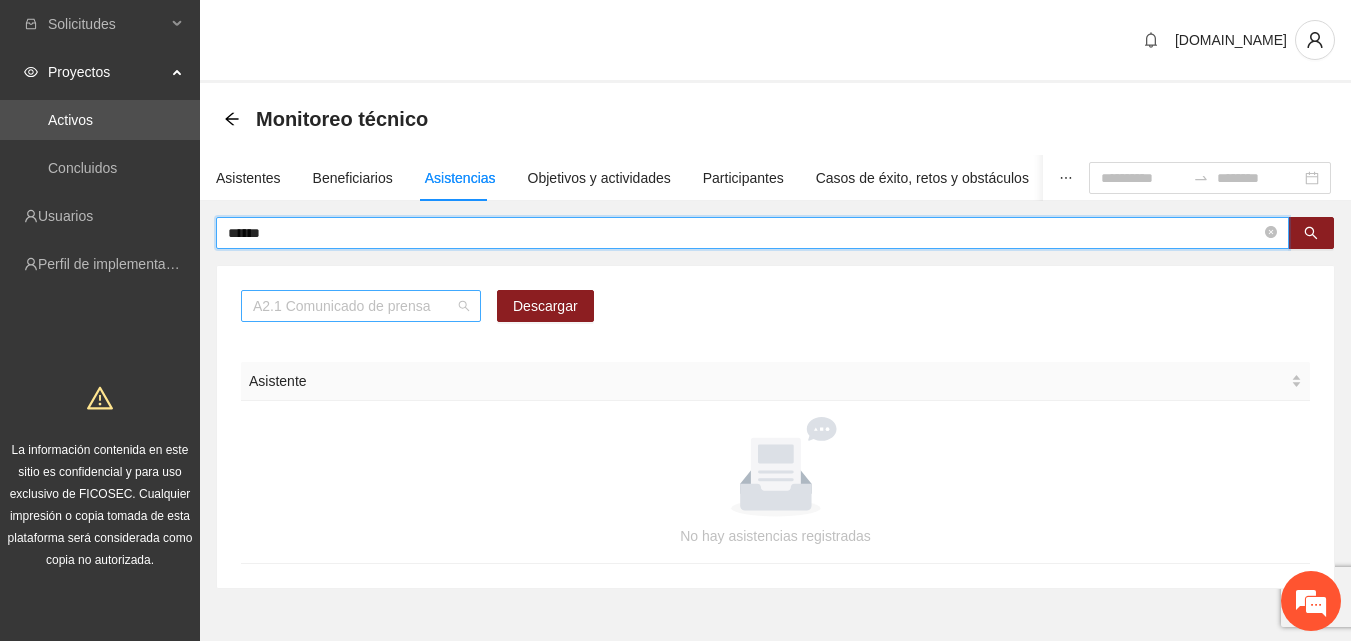 click on "A2.1 Comunicado de prensa" at bounding box center [361, 306] 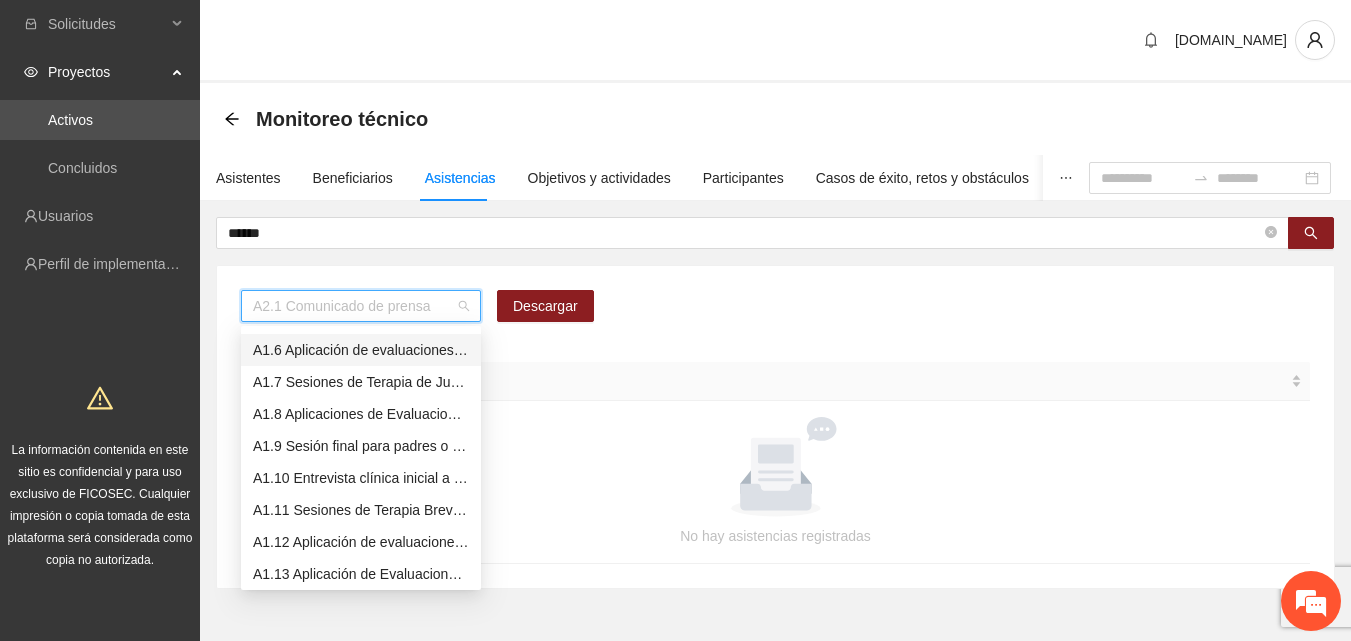 scroll, scrollTop: 56, scrollLeft: 0, axis: vertical 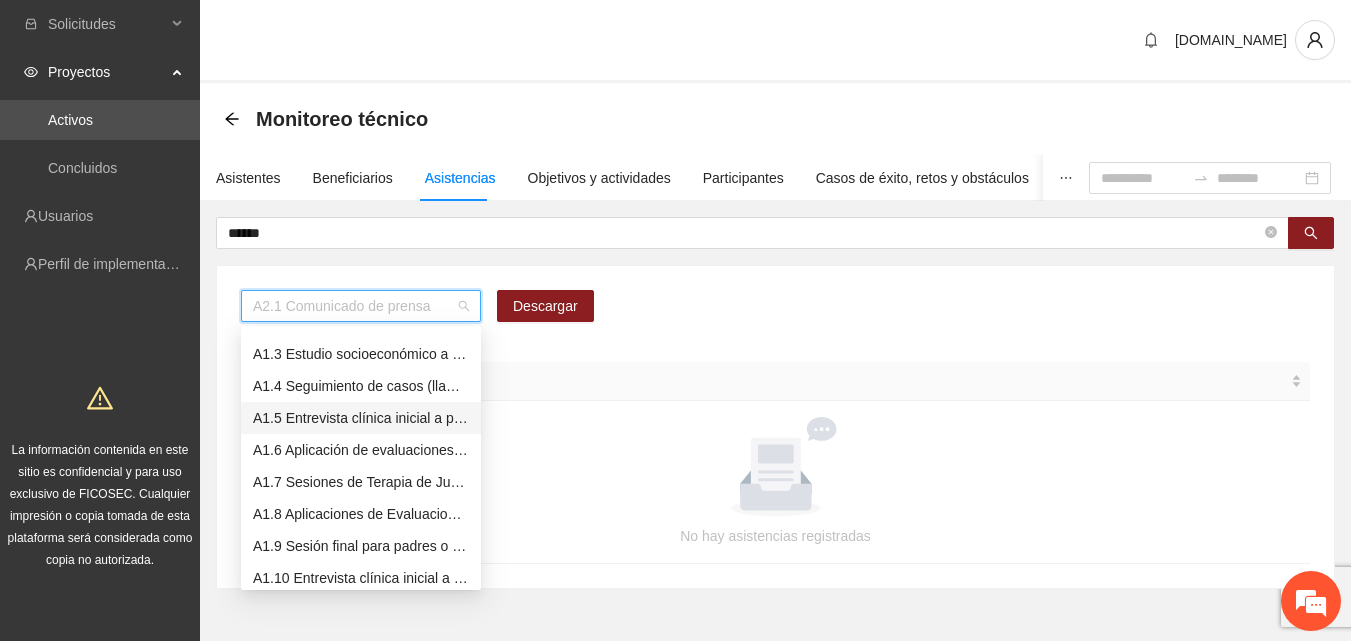 click on "A1.5 Entrevista clínica inicial a padres o tutores de NN" at bounding box center (361, 418) 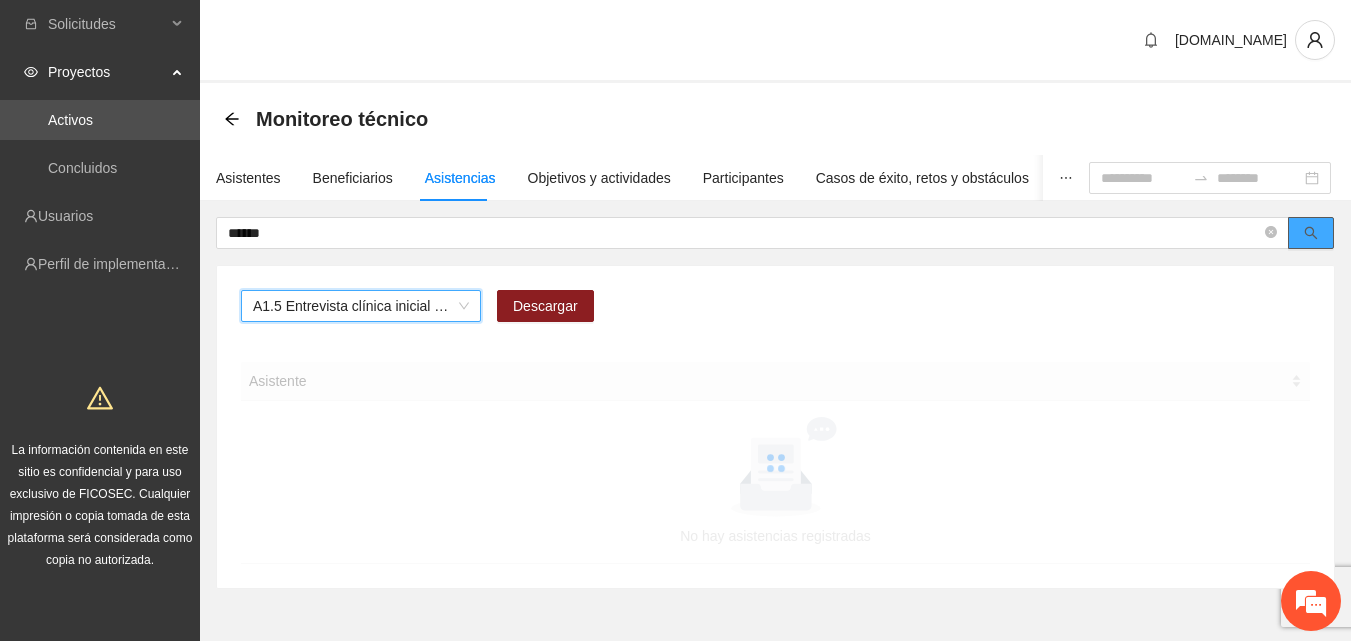 click 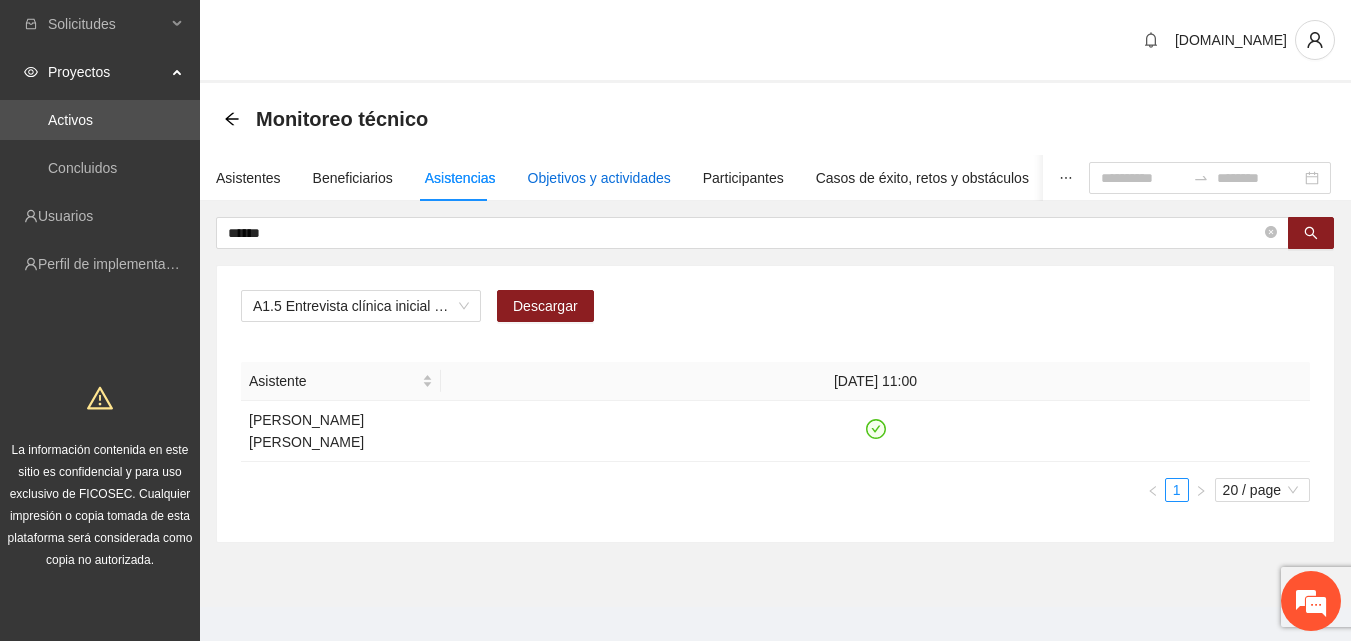 click on "Objetivos y actividades" at bounding box center (599, 178) 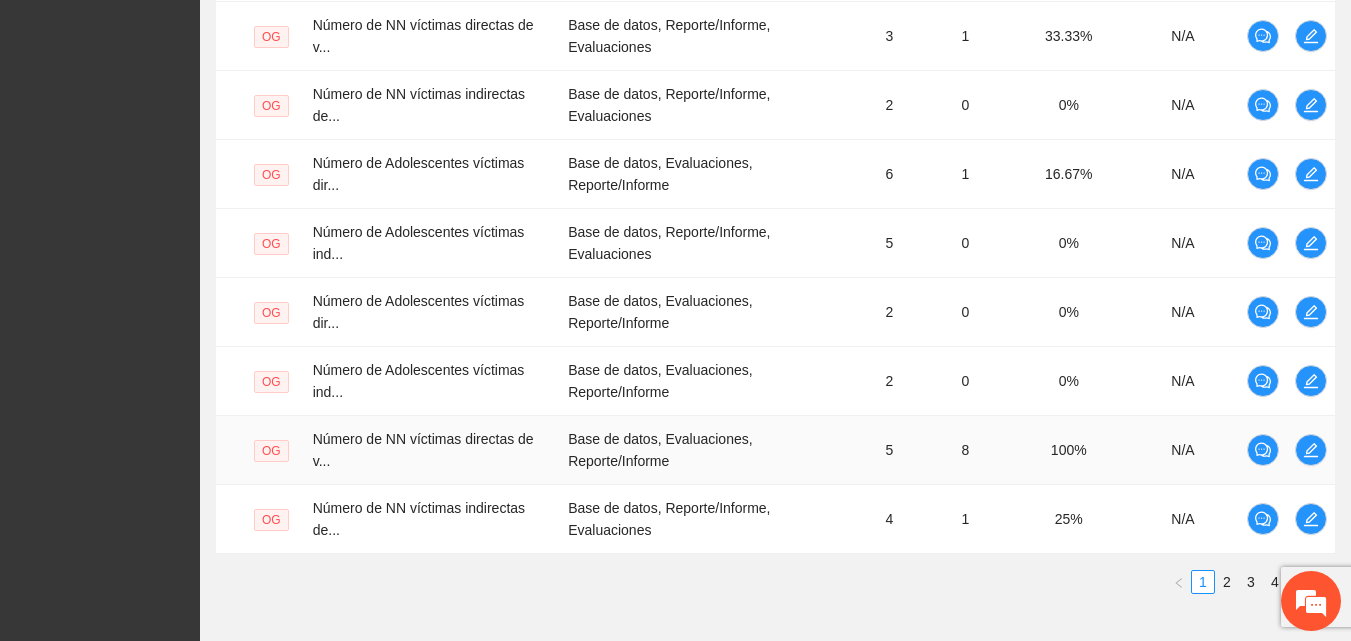 scroll, scrollTop: 788, scrollLeft: 0, axis: vertical 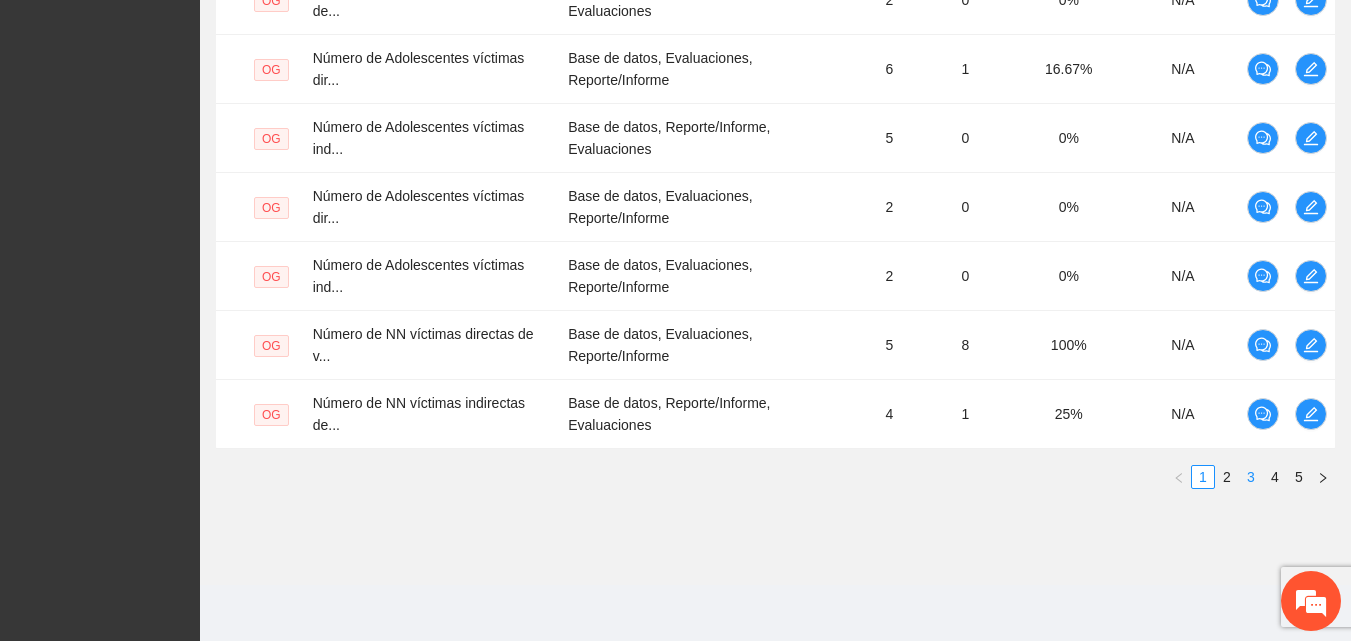 click on "3" at bounding box center [1251, 477] 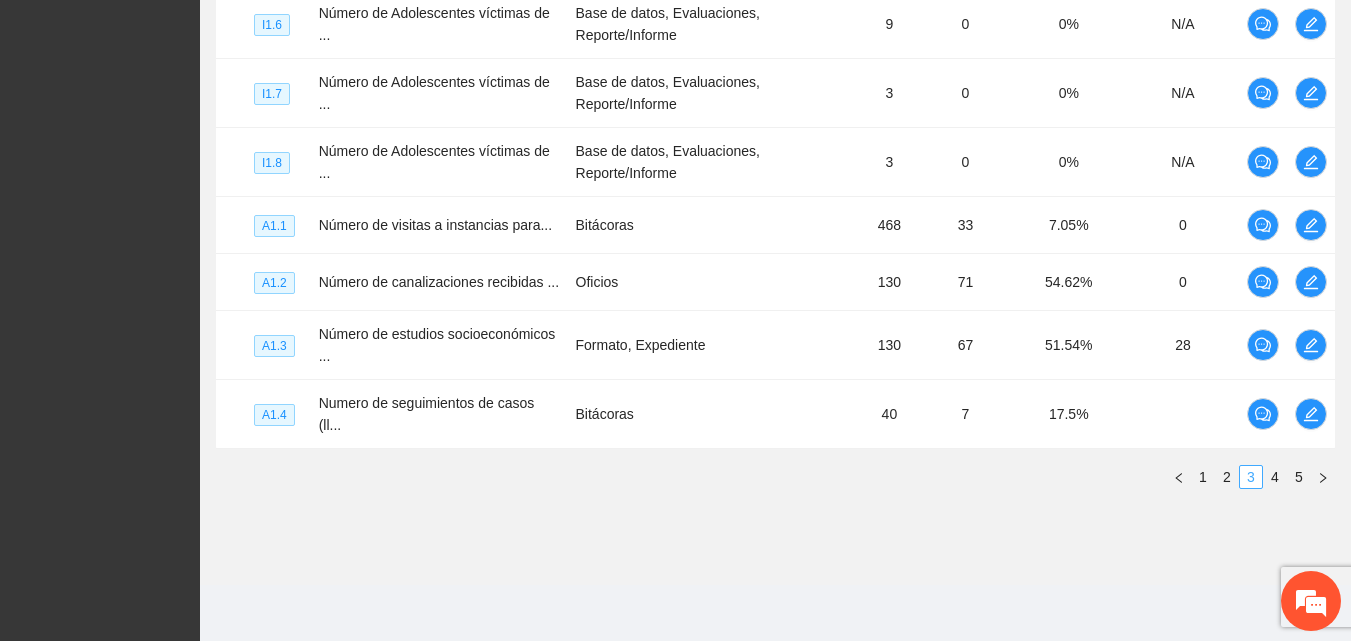 scroll, scrollTop: 752, scrollLeft: 0, axis: vertical 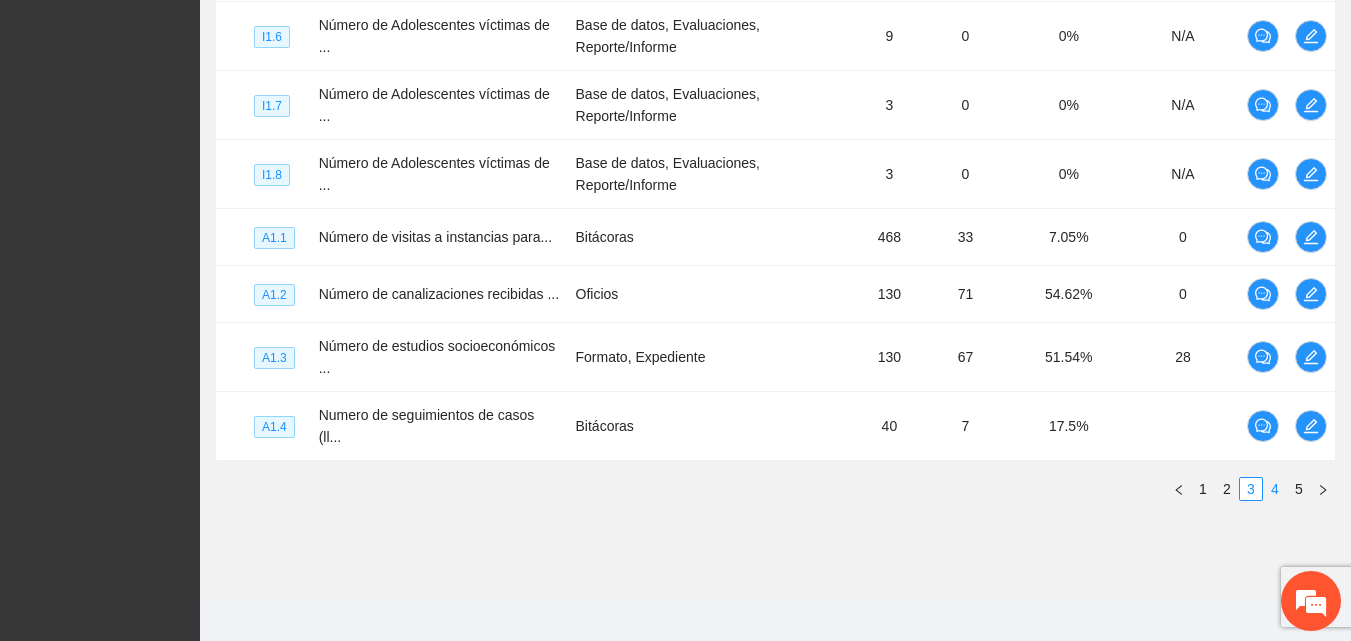 click on "4" at bounding box center [1275, 489] 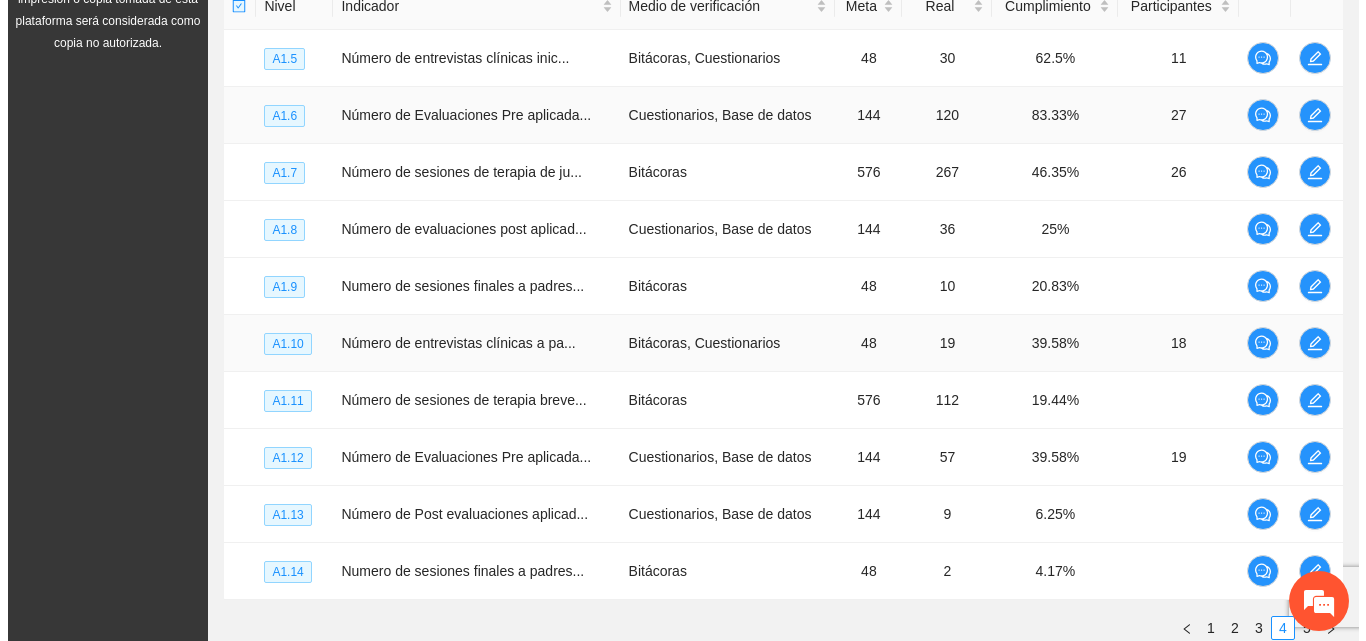 scroll, scrollTop: 268, scrollLeft: 0, axis: vertical 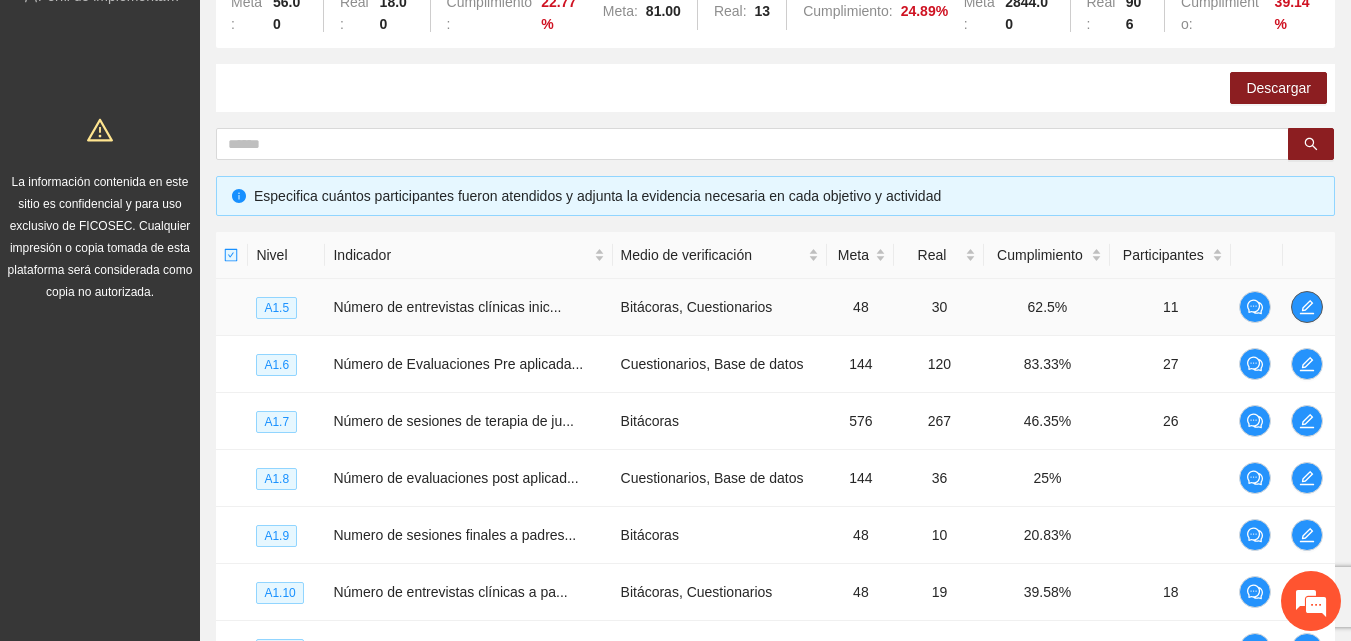 click at bounding box center [1307, 307] 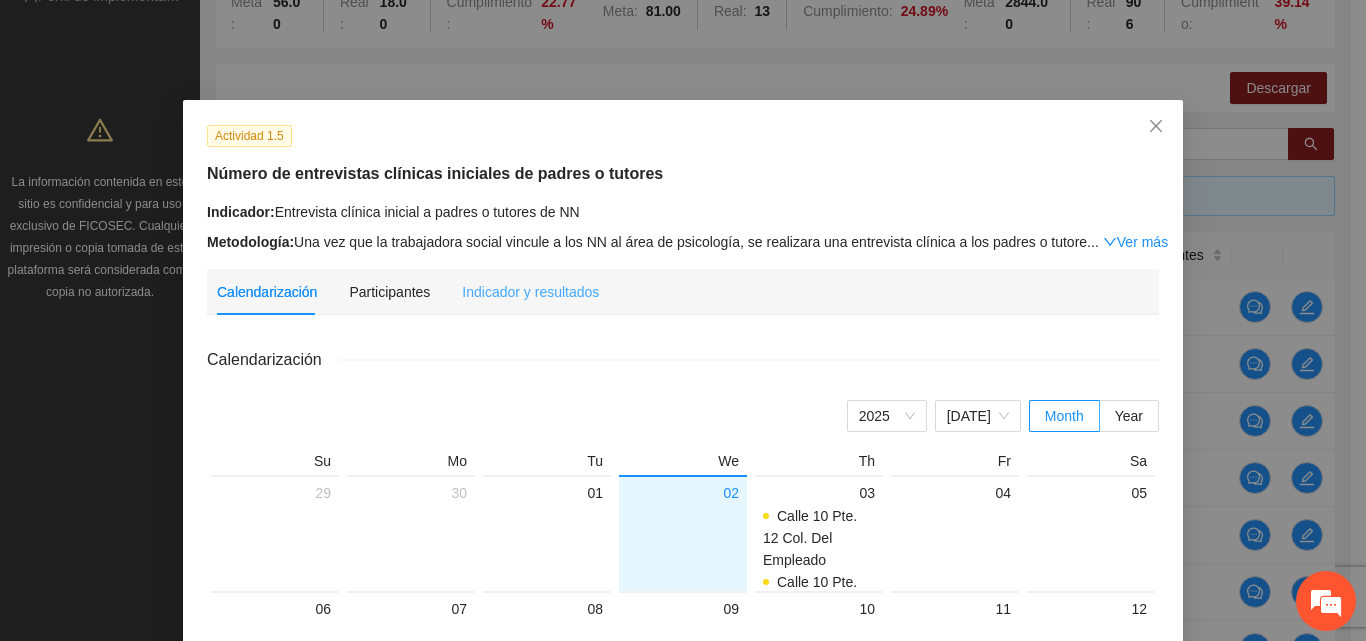 click on "Indicador y resultados" at bounding box center [530, 292] 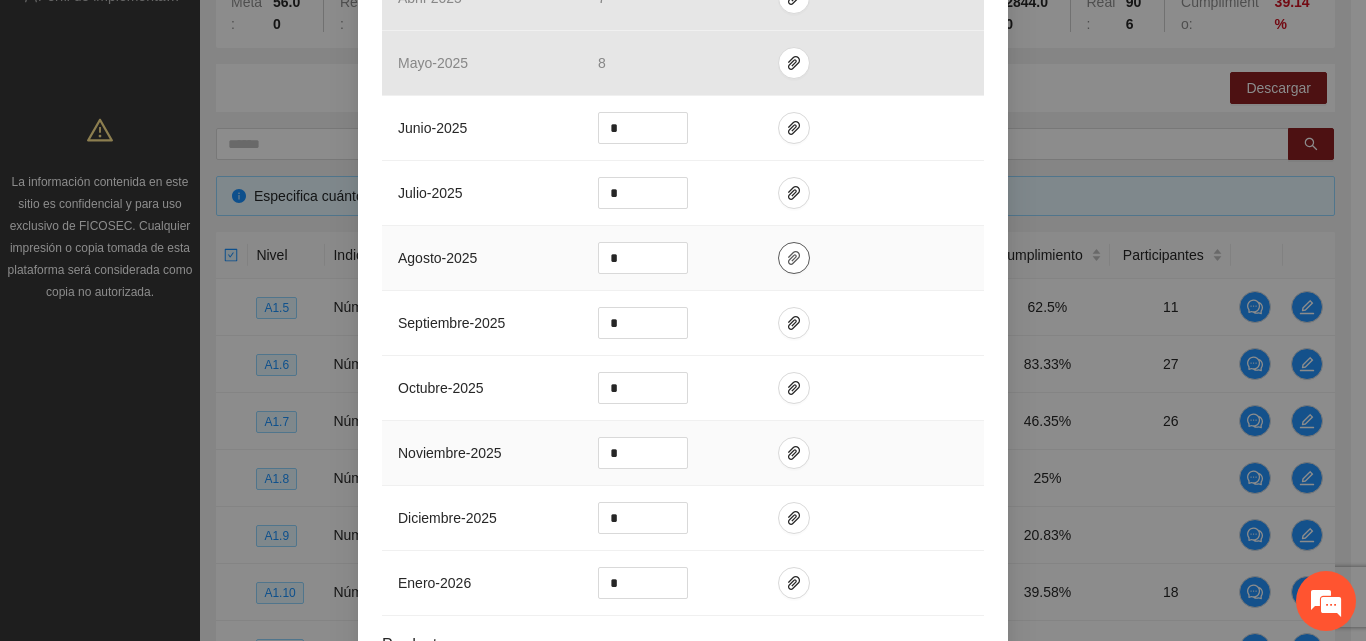 scroll, scrollTop: 654, scrollLeft: 0, axis: vertical 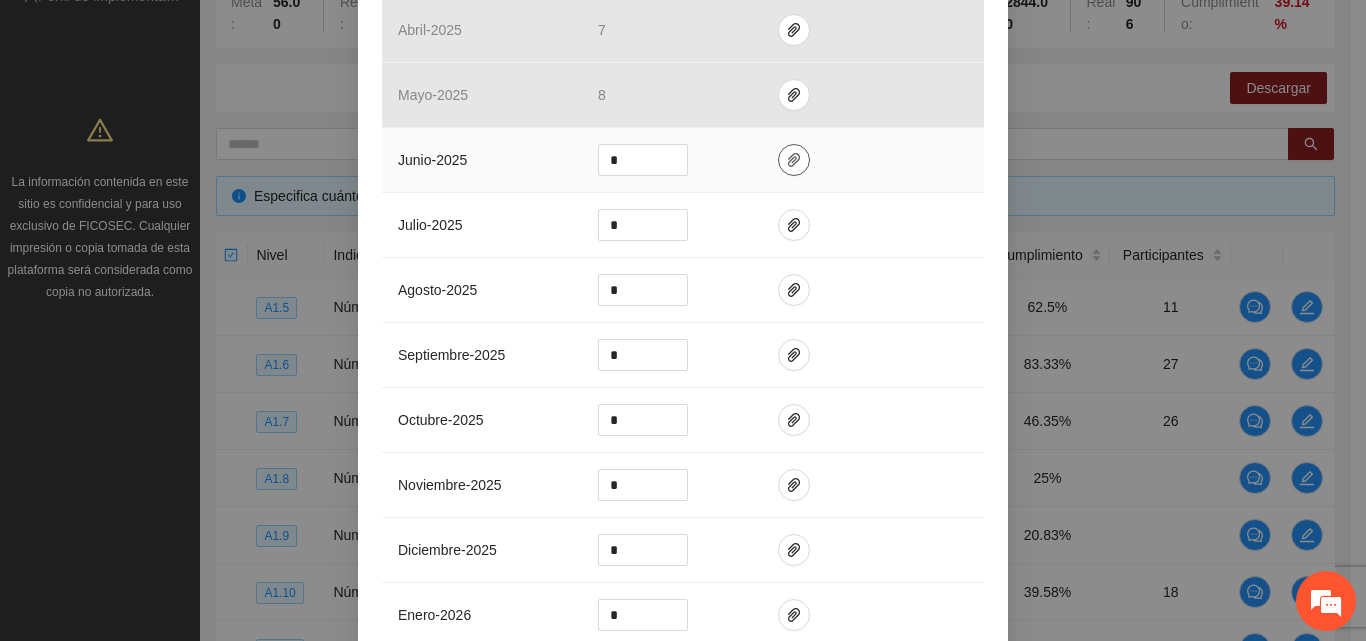 click 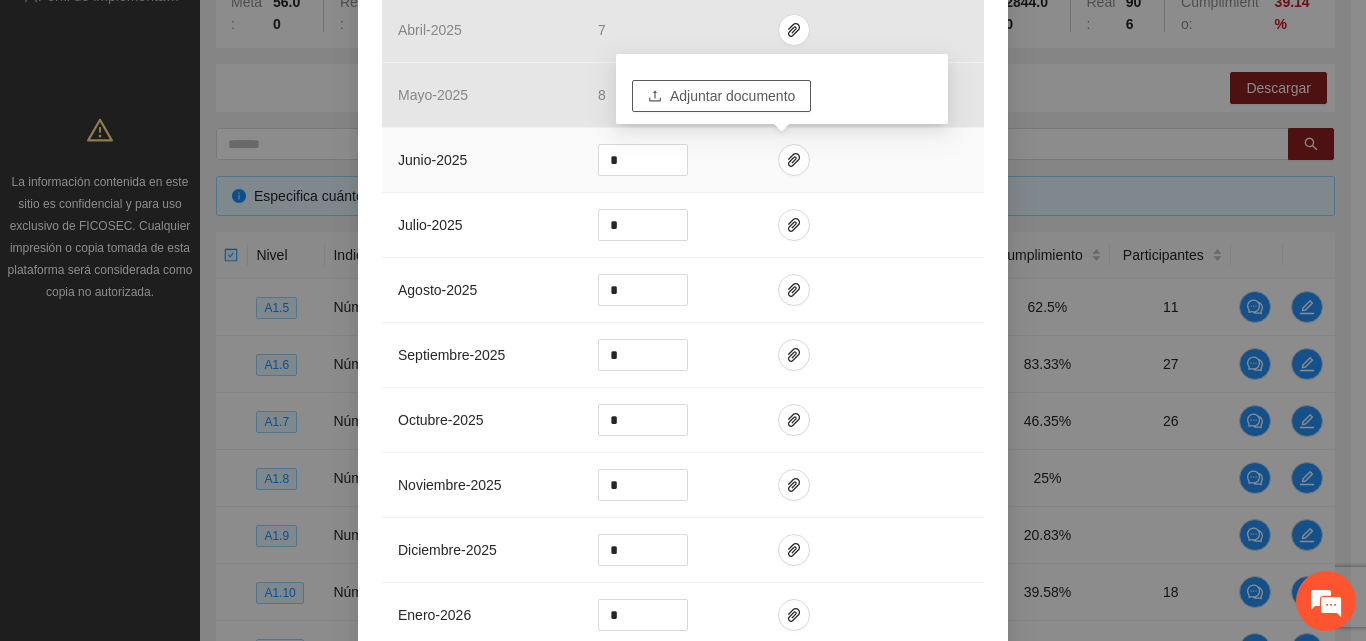 click on "Adjuntar documento" at bounding box center [732, 96] 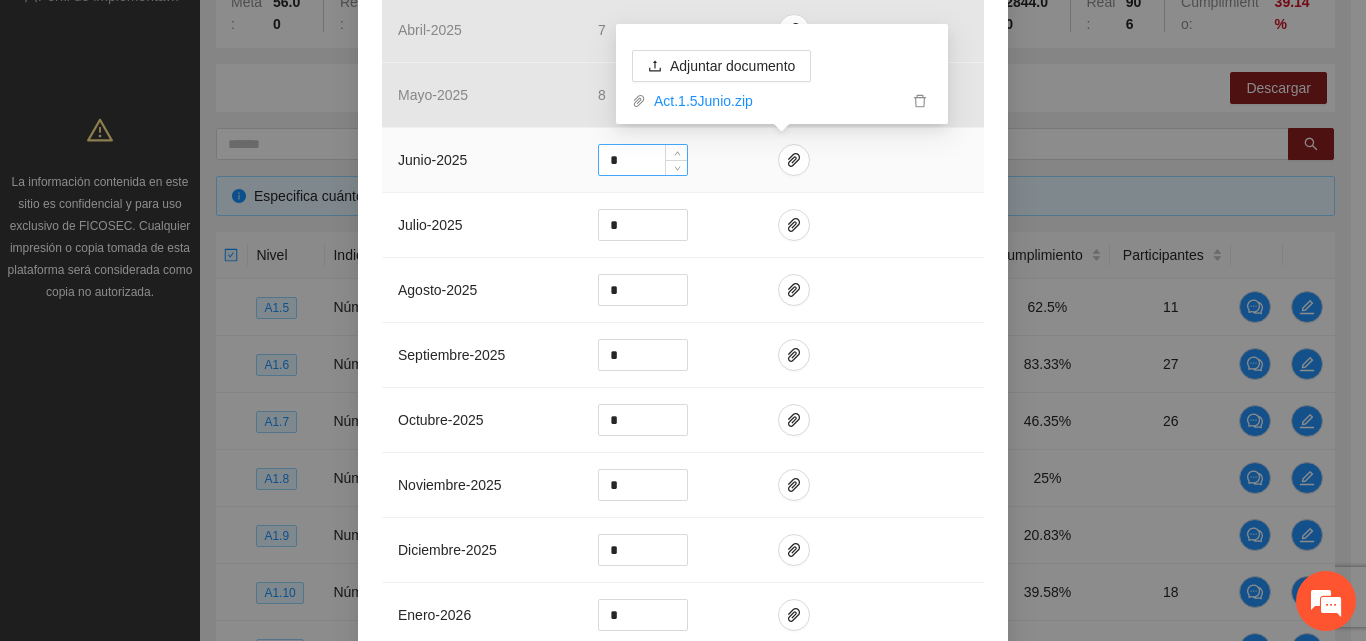 click on "*" at bounding box center (643, 160) 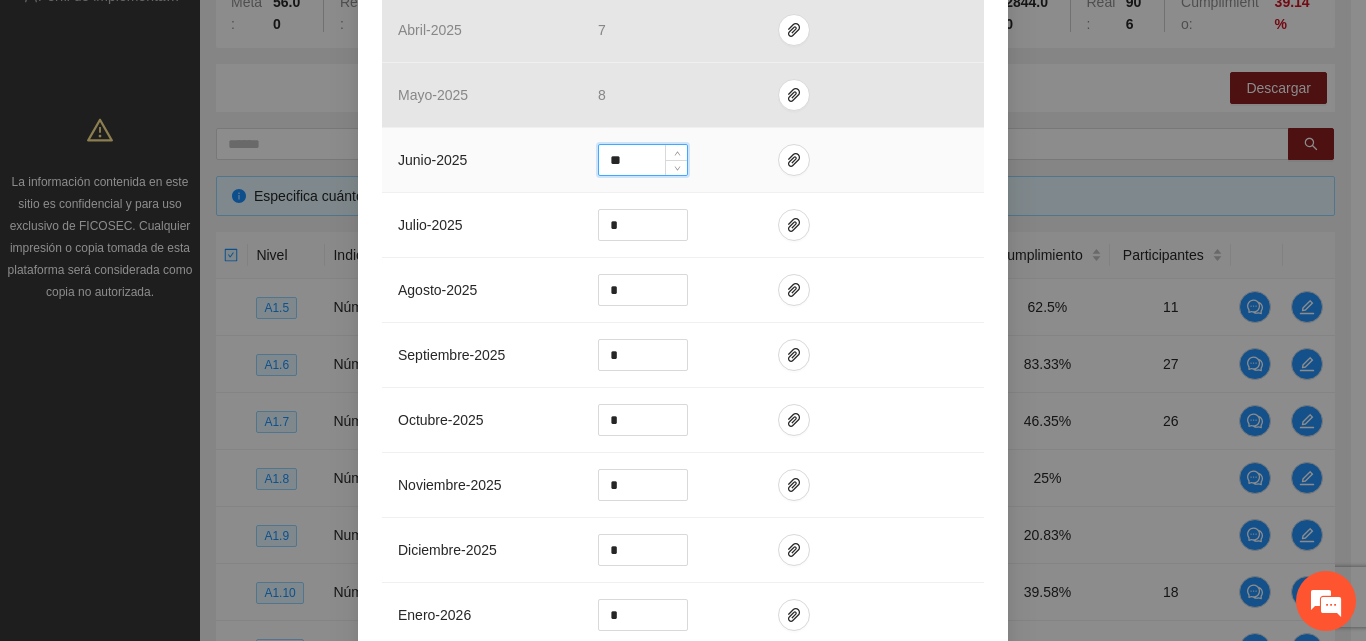 type on "**" 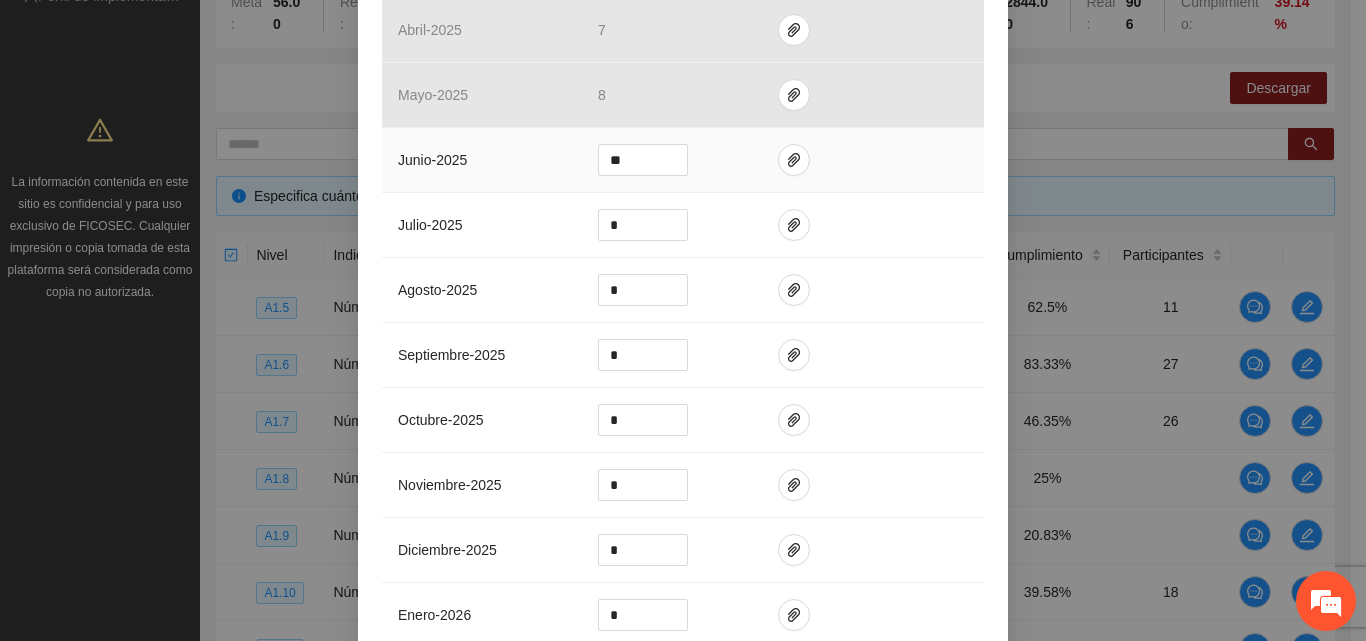 scroll, scrollTop: 854, scrollLeft: 0, axis: vertical 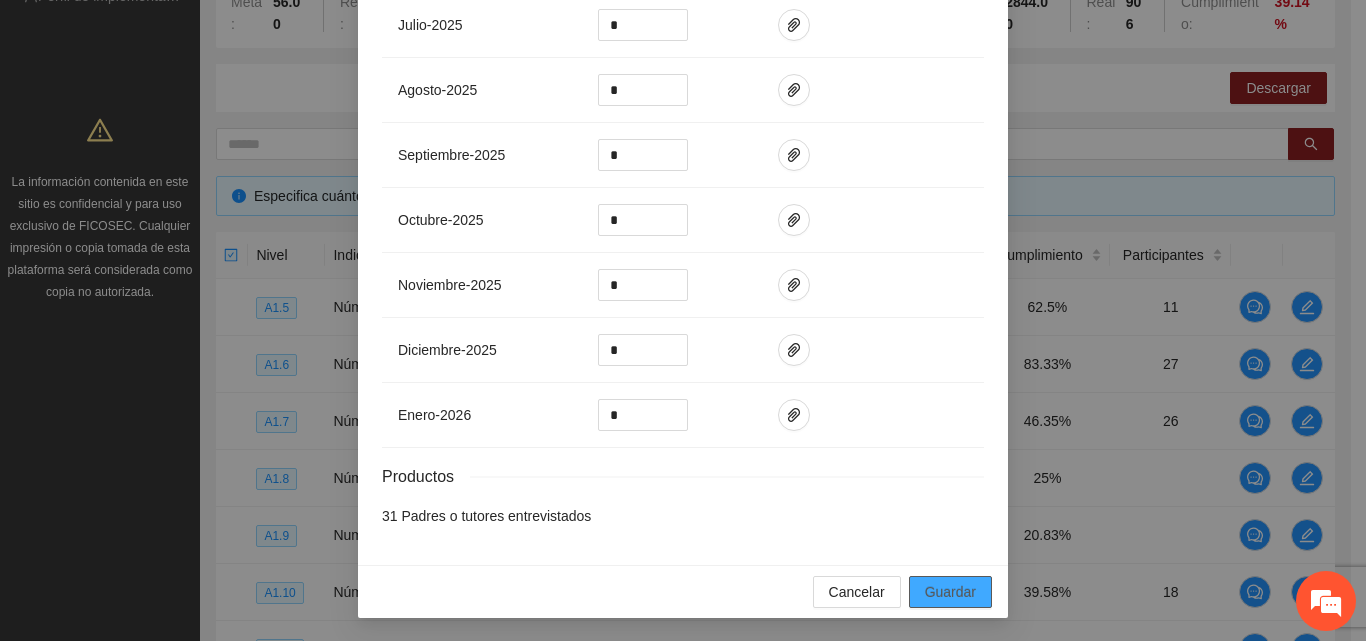 click on "Guardar" at bounding box center [950, 592] 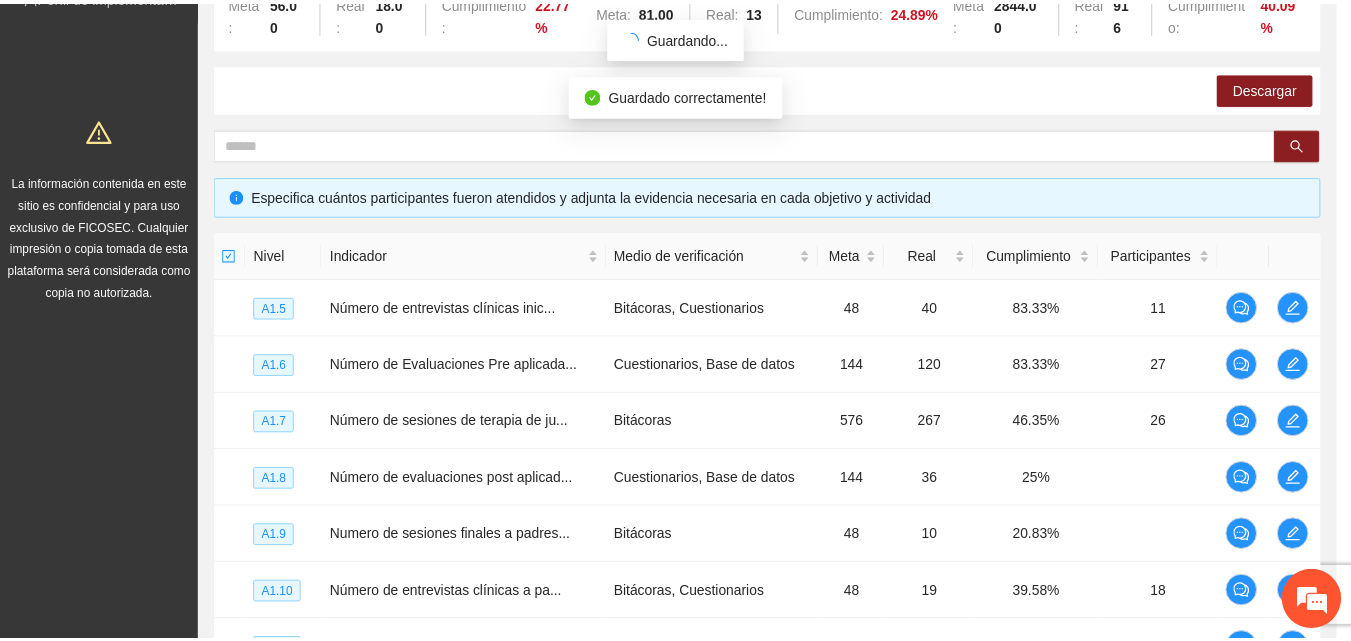 scroll, scrollTop: 754, scrollLeft: 0, axis: vertical 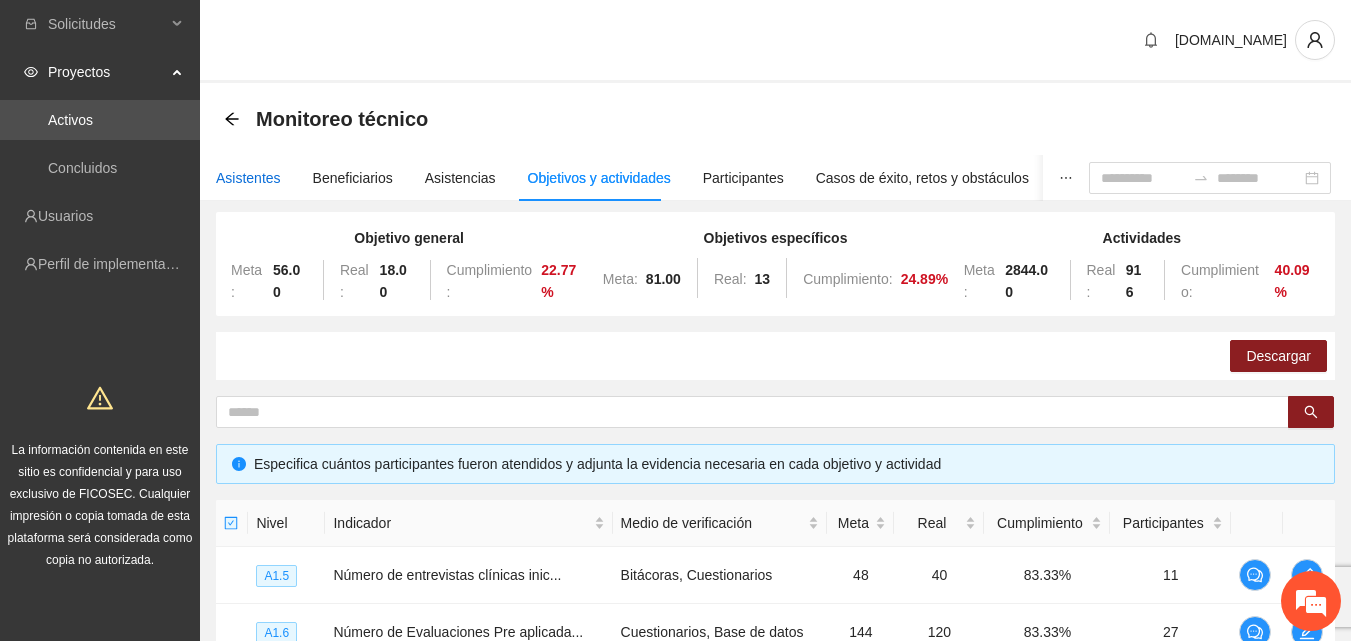 click on "Asistentes" at bounding box center (248, 178) 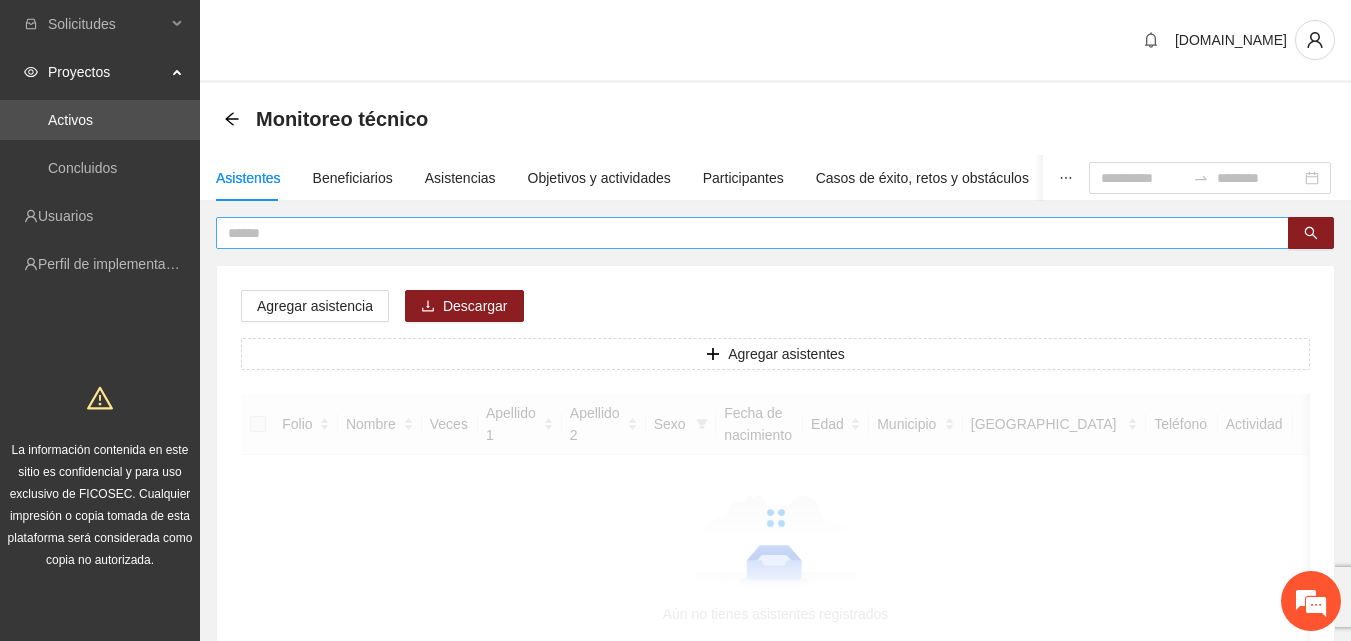 click at bounding box center [752, 233] 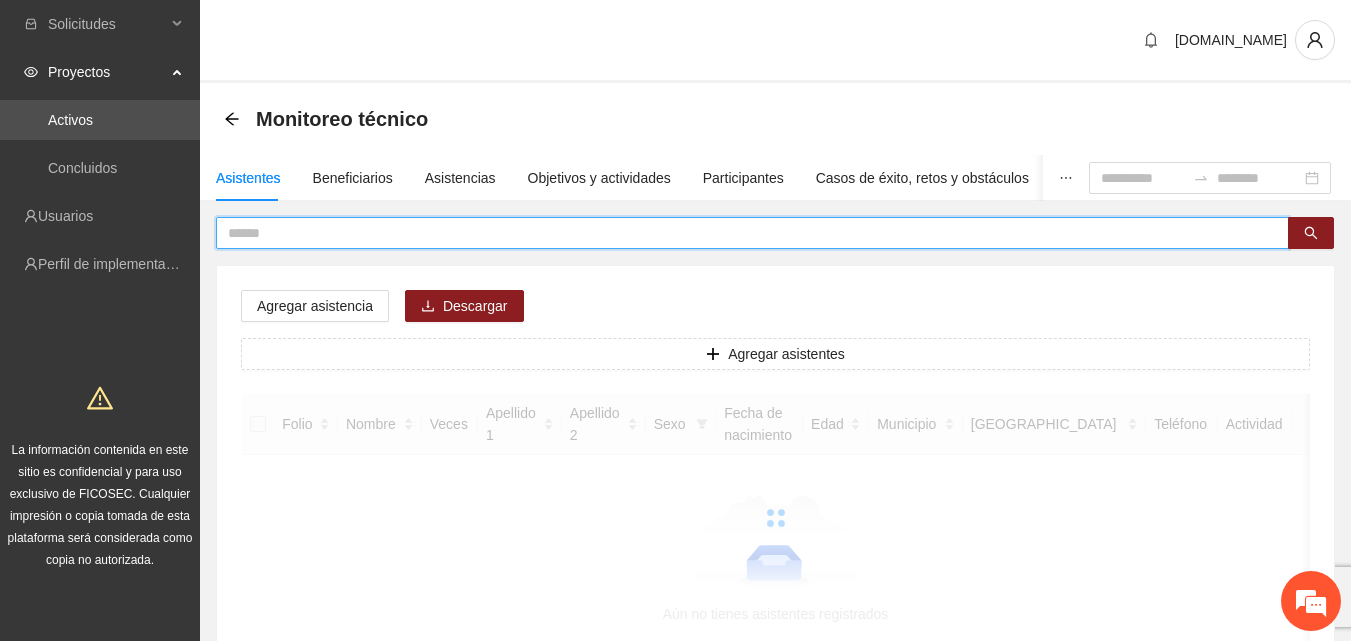 click at bounding box center [744, 233] 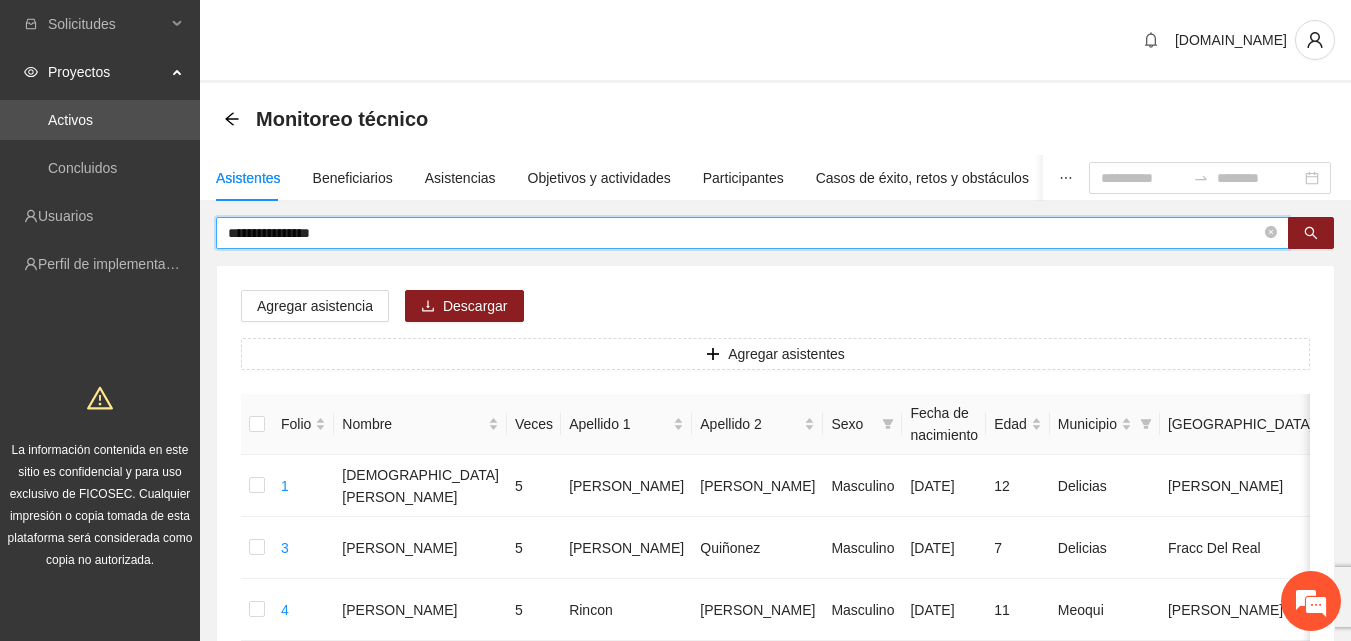 type on "**********" 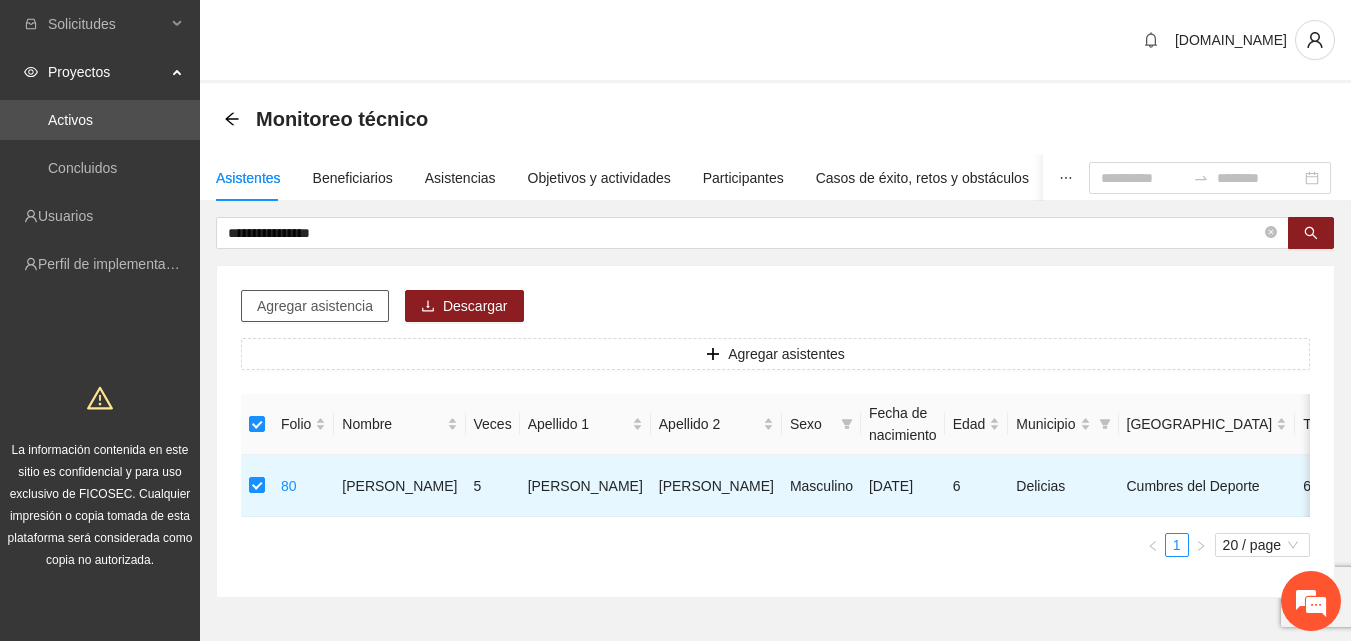 click on "Agregar asistencia" at bounding box center (315, 306) 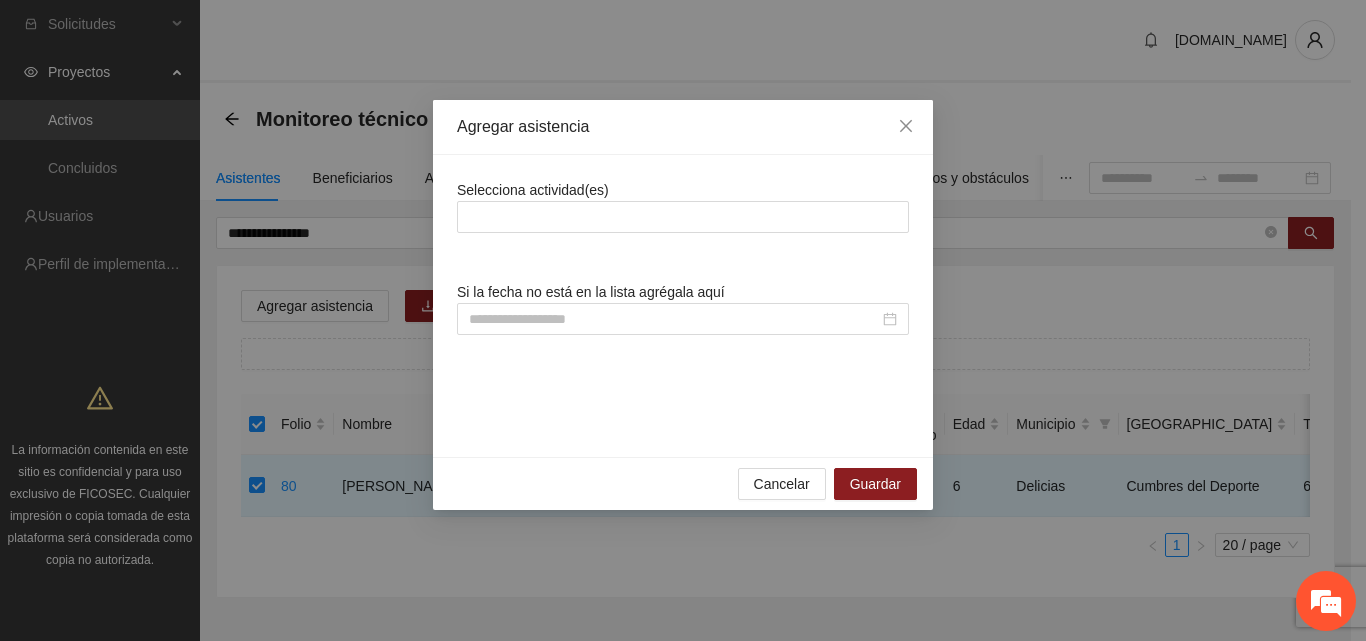 click on "Selecciona actividad(es)   Si la fecha no está en la lista agrégala aquí" at bounding box center (683, 306) 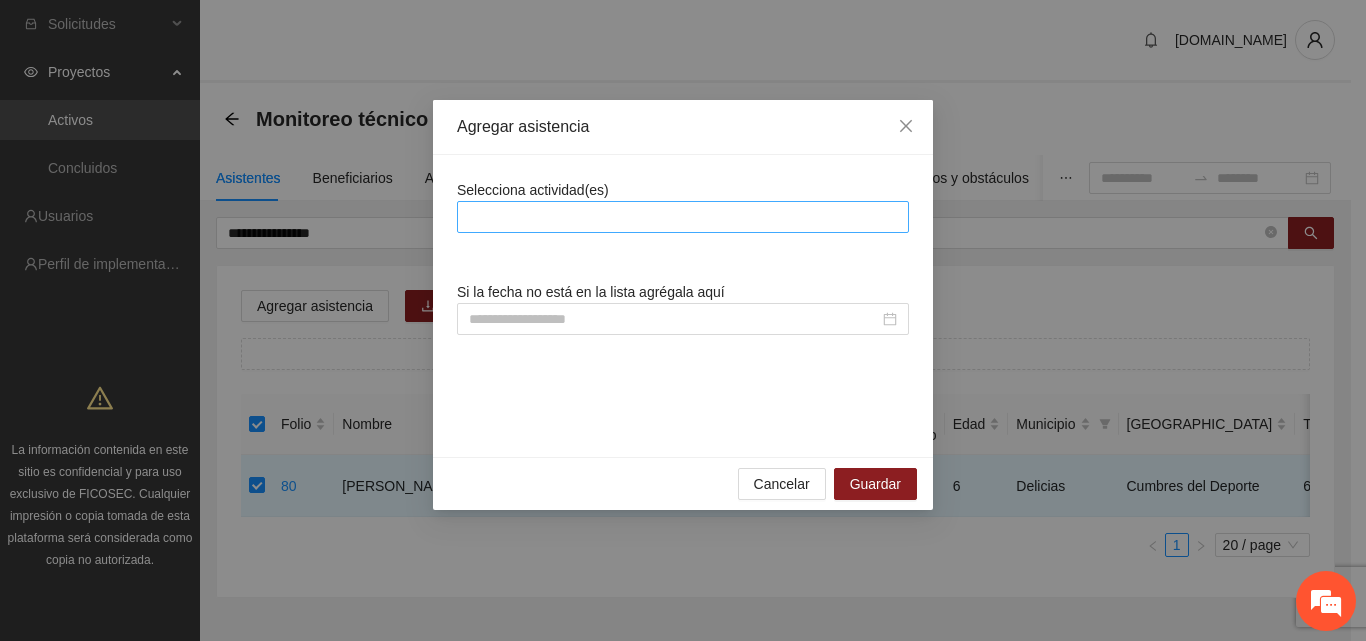 click at bounding box center [683, 217] 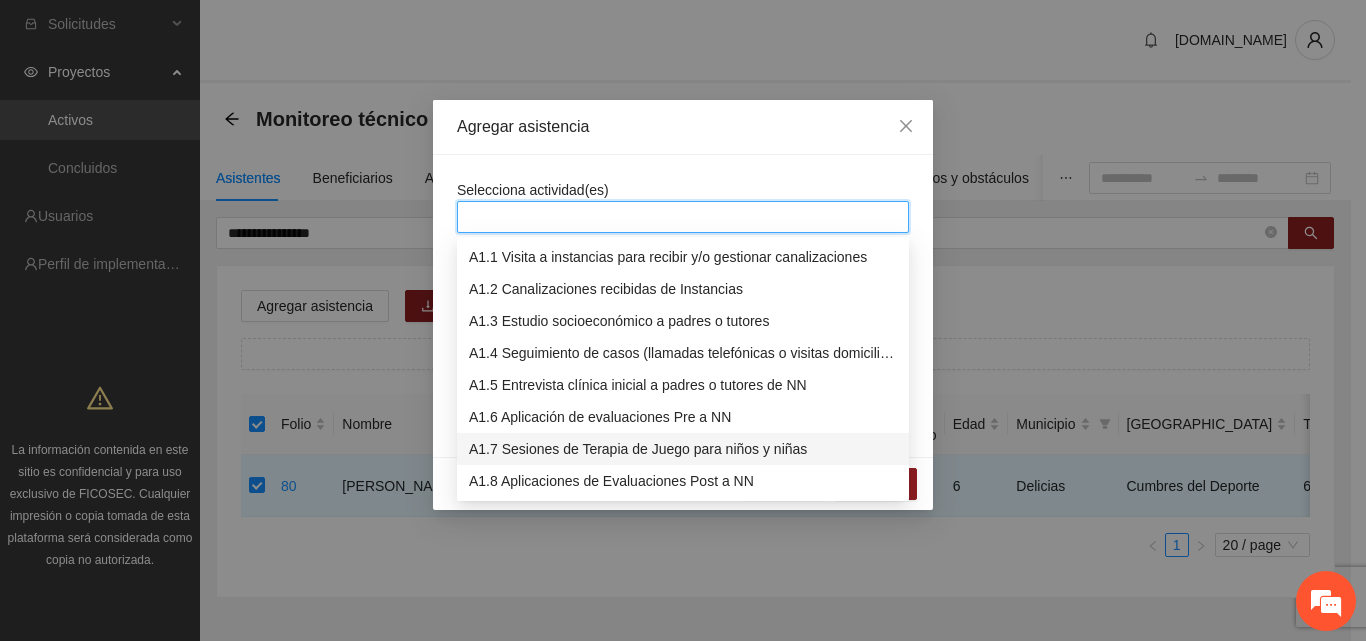click on "A1.7 Sesiones de Terapia de Juego para niños y niñas" at bounding box center [683, 449] 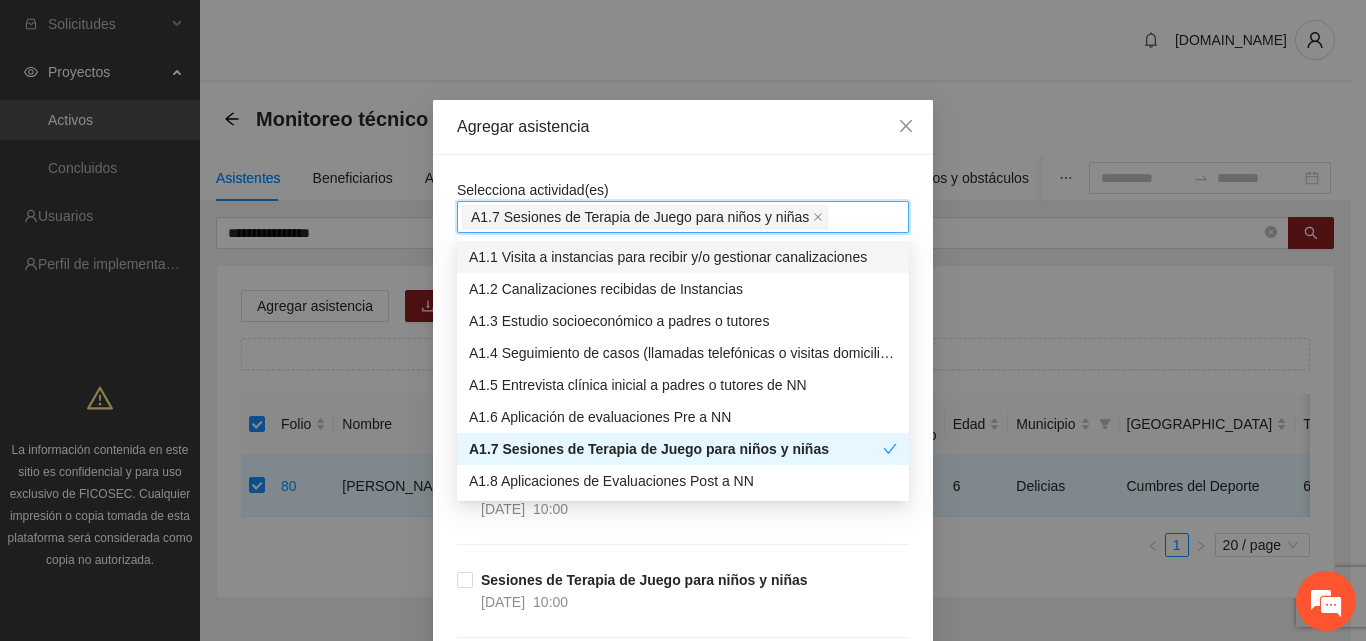 click on "Agregar asistencia" at bounding box center [683, 127] 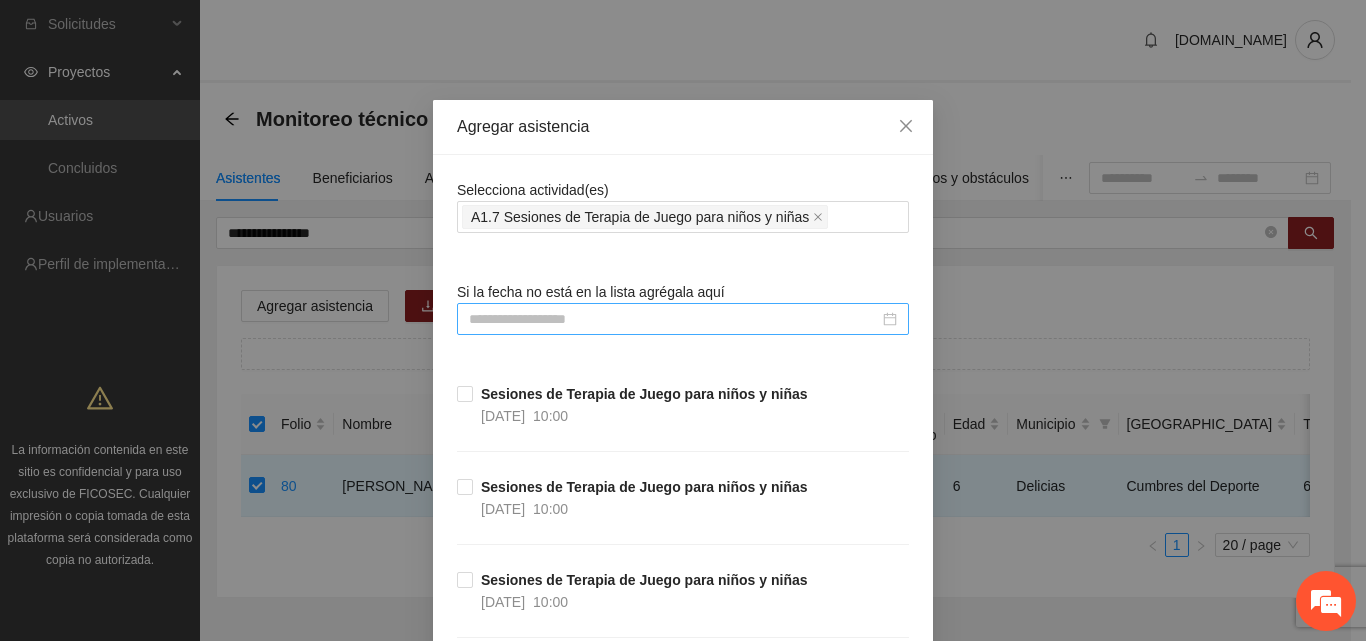 click at bounding box center (674, 319) 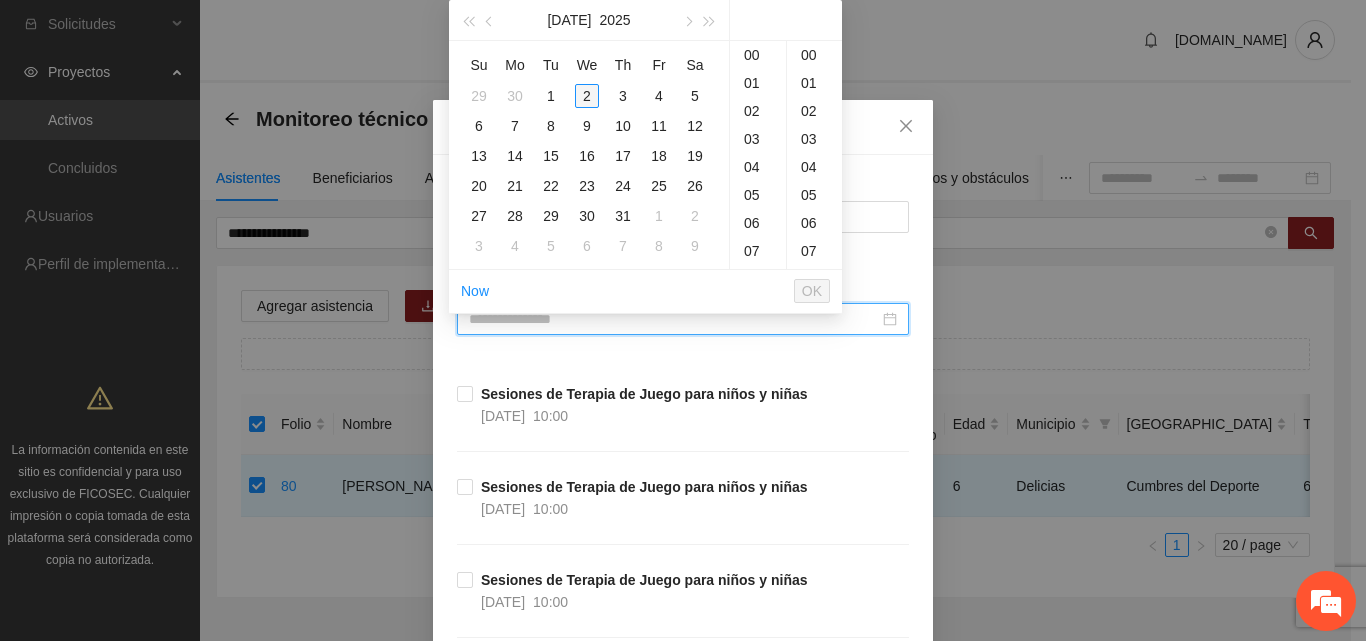 click on "2" at bounding box center [587, 96] 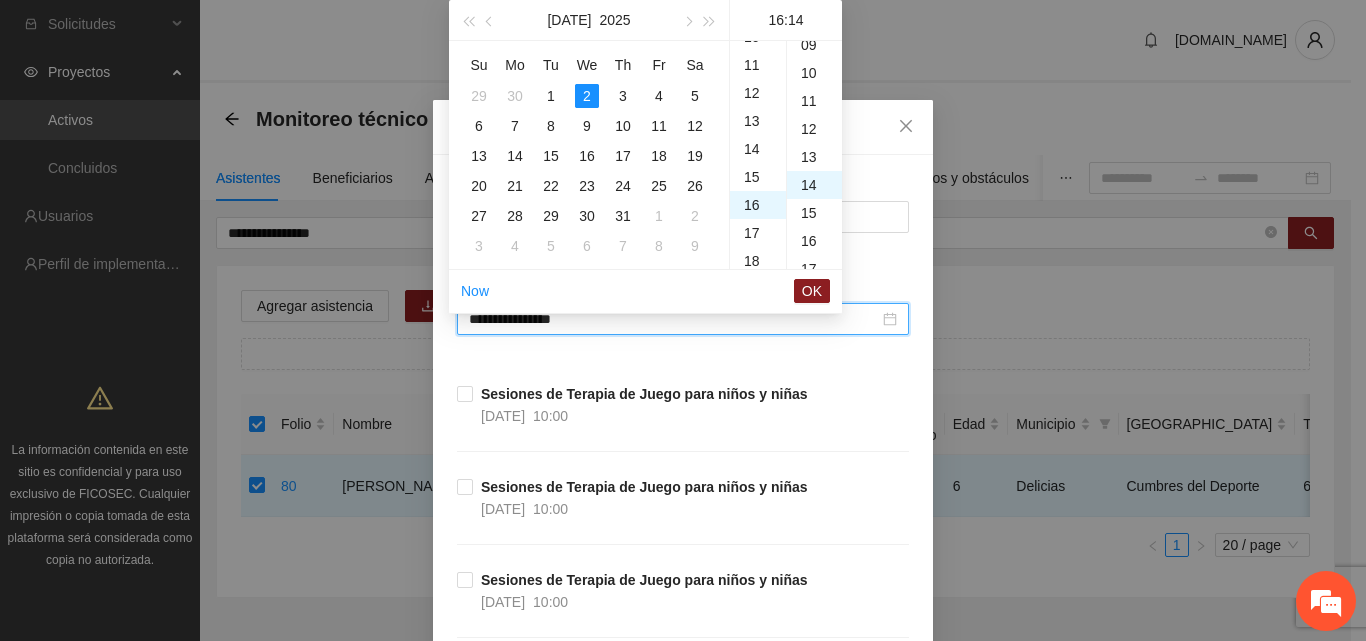 scroll, scrollTop: 448, scrollLeft: 0, axis: vertical 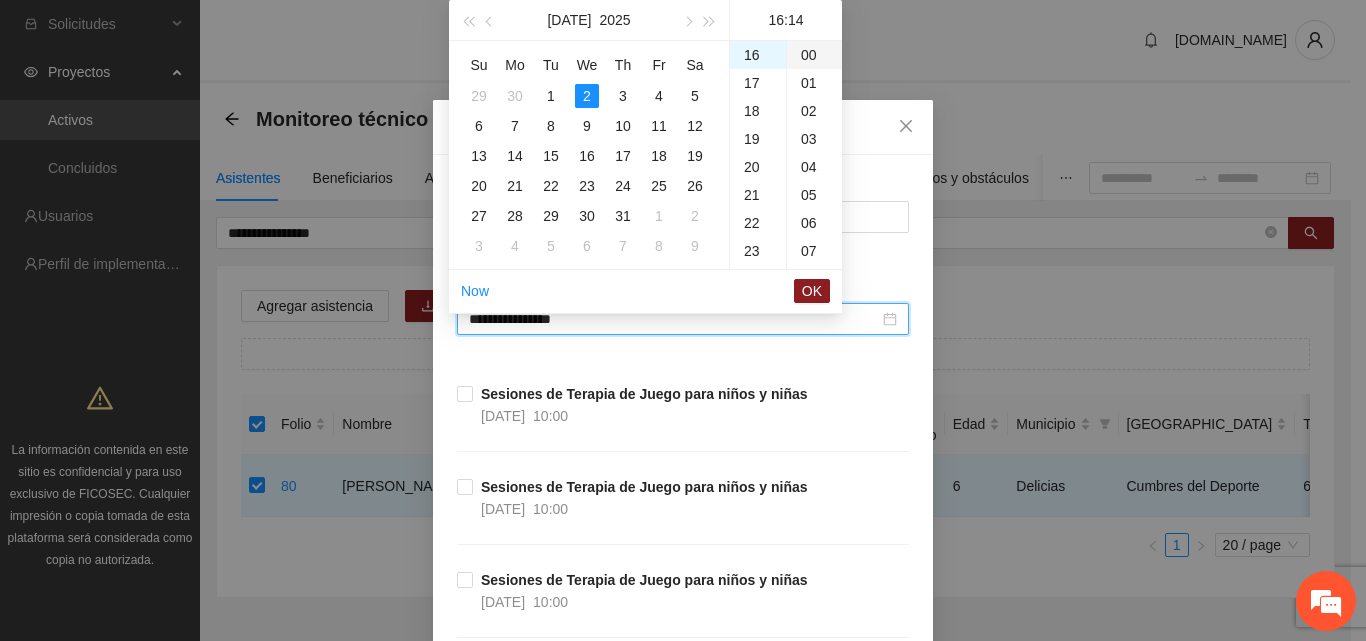 click on "00" at bounding box center (814, 55) 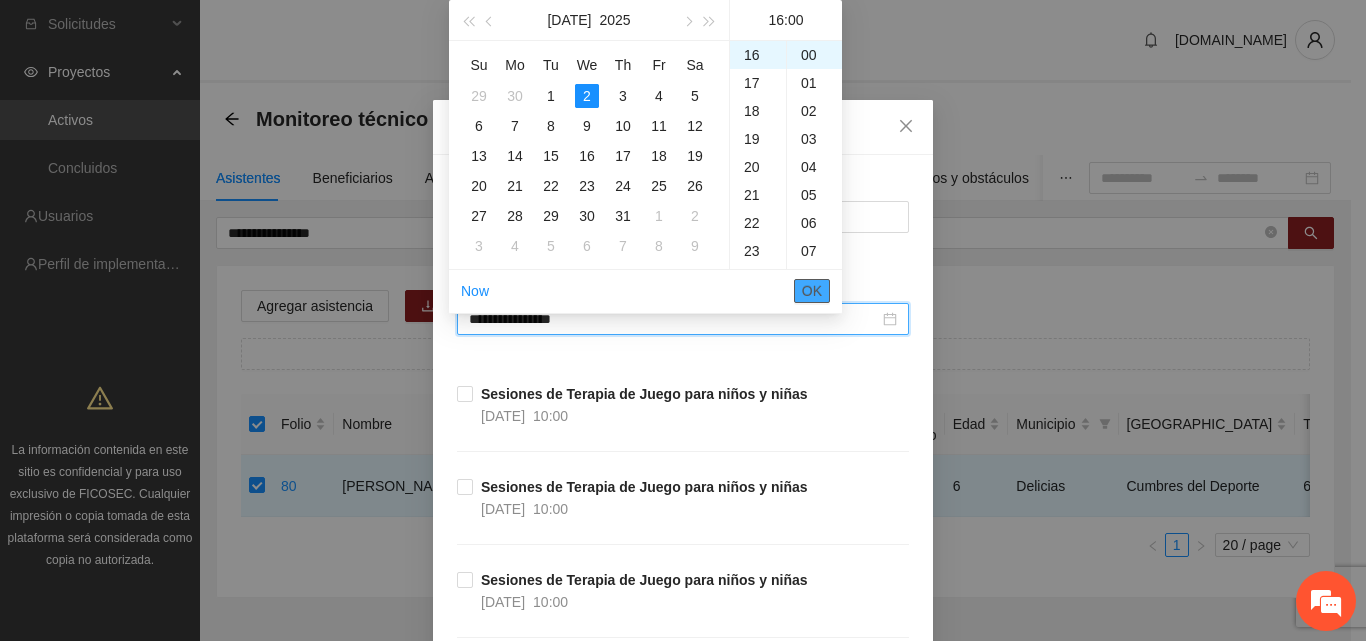 click on "OK" at bounding box center (812, 291) 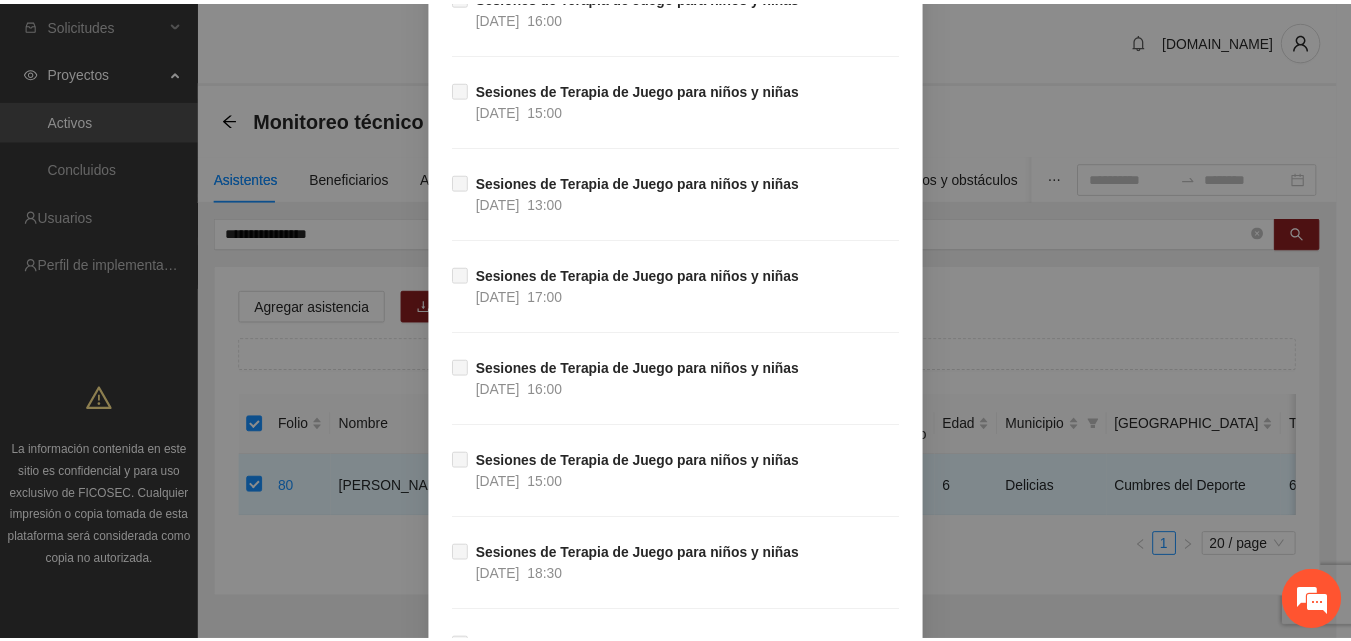 scroll, scrollTop: 13656, scrollLeft: 0, axis: vertical 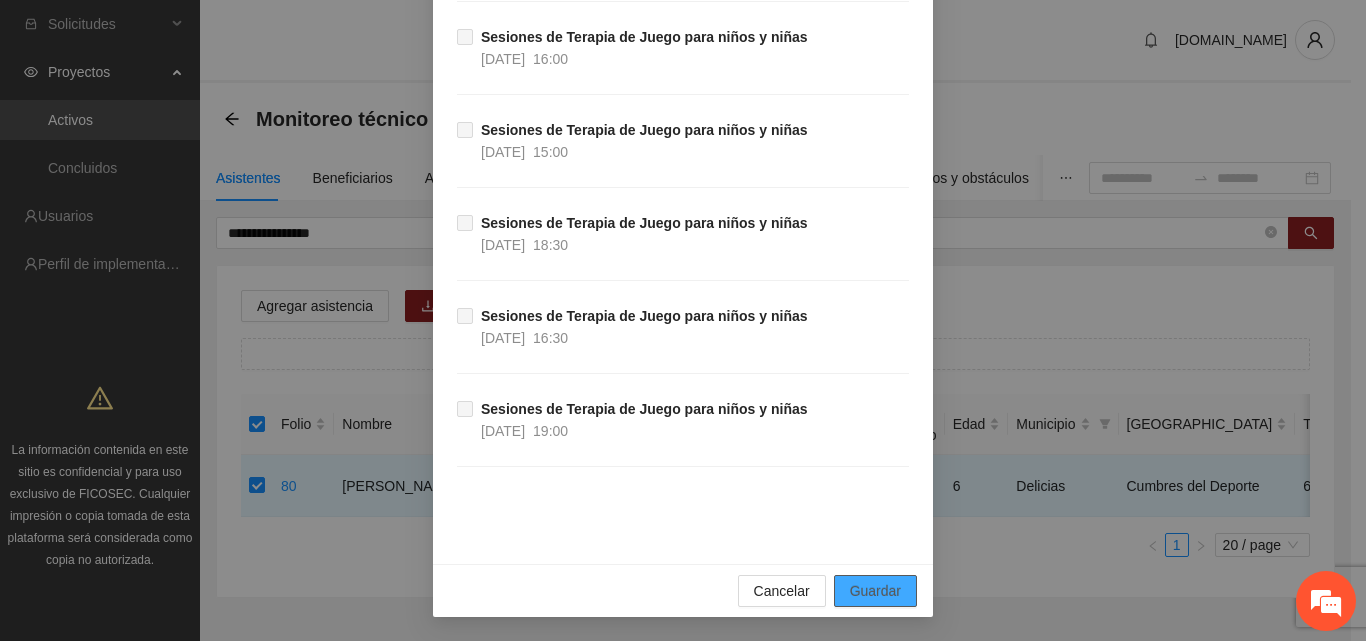 click on "Guardar" at bounding box center [875, 591] 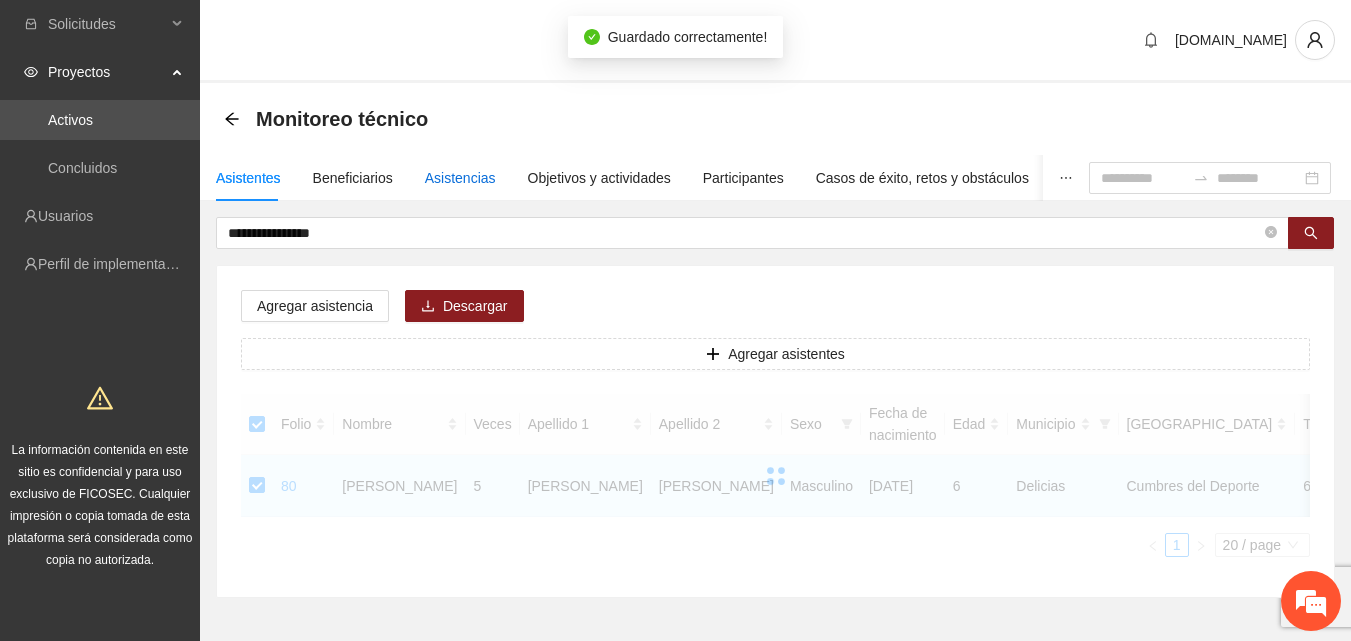 click on "Asistencias" at bounding box center [460, 178] 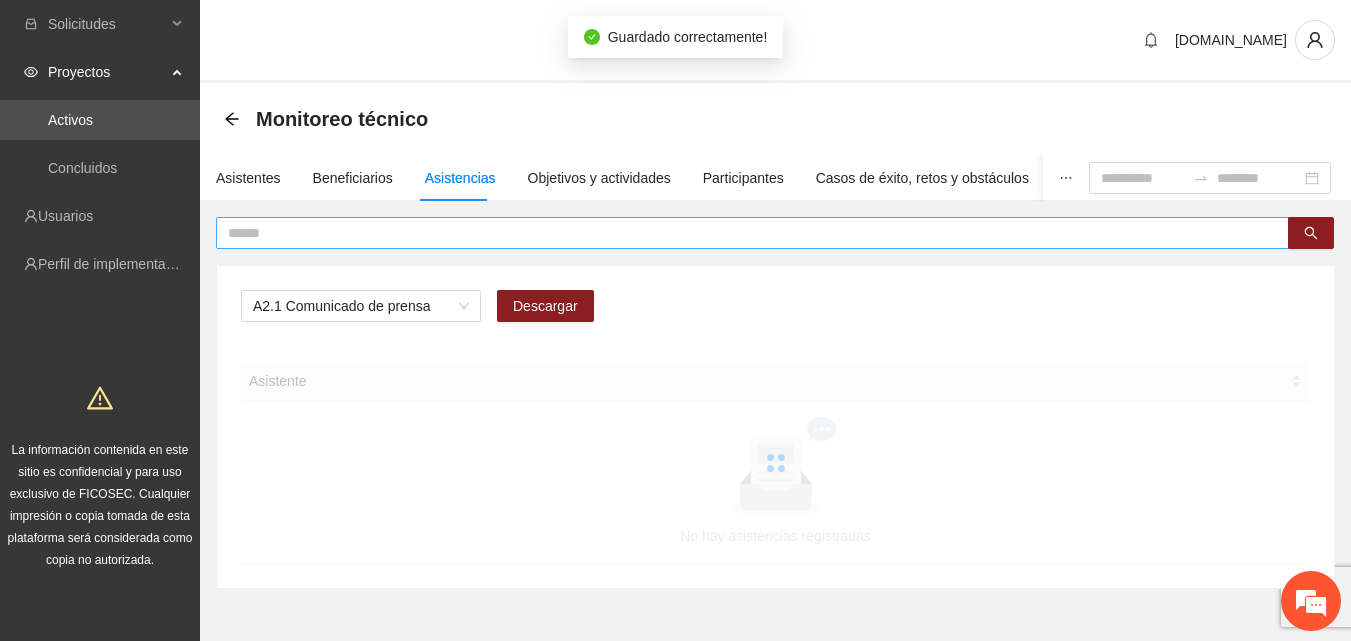 click at bounding box center [752, 233] 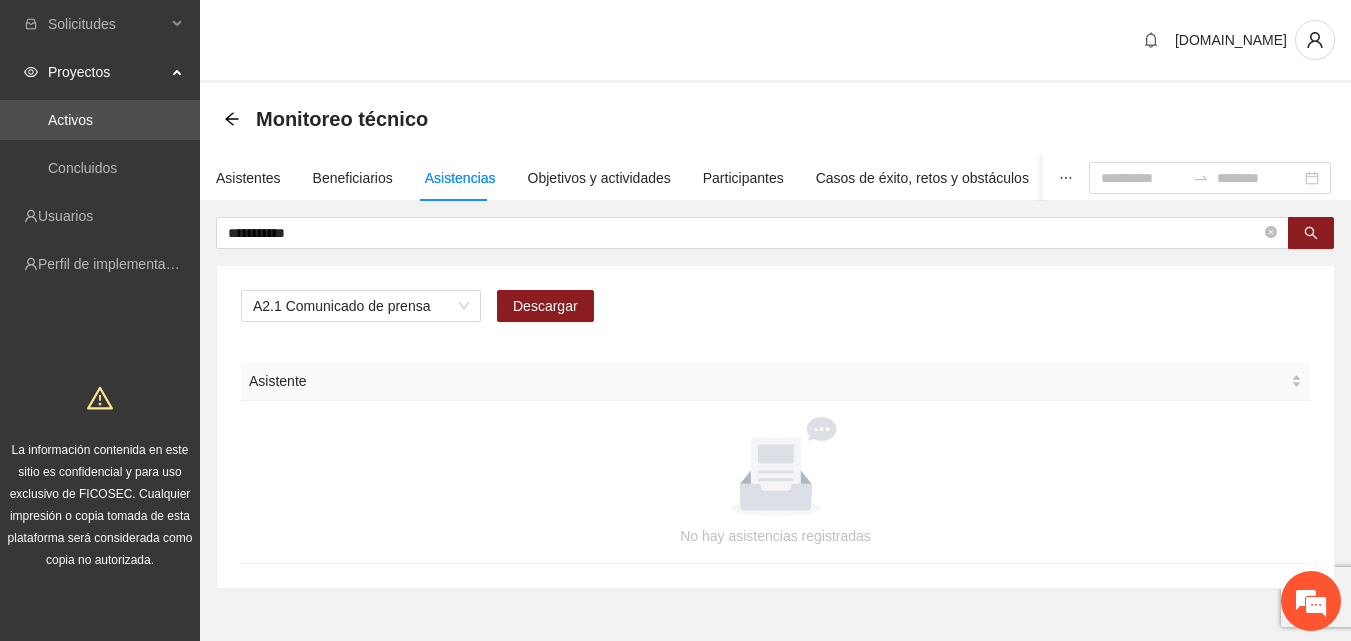 click on "A2.1 Comunicado de prensa Descargar Asistente   No hay asistencias registradas" at bounding box center [775, 427] 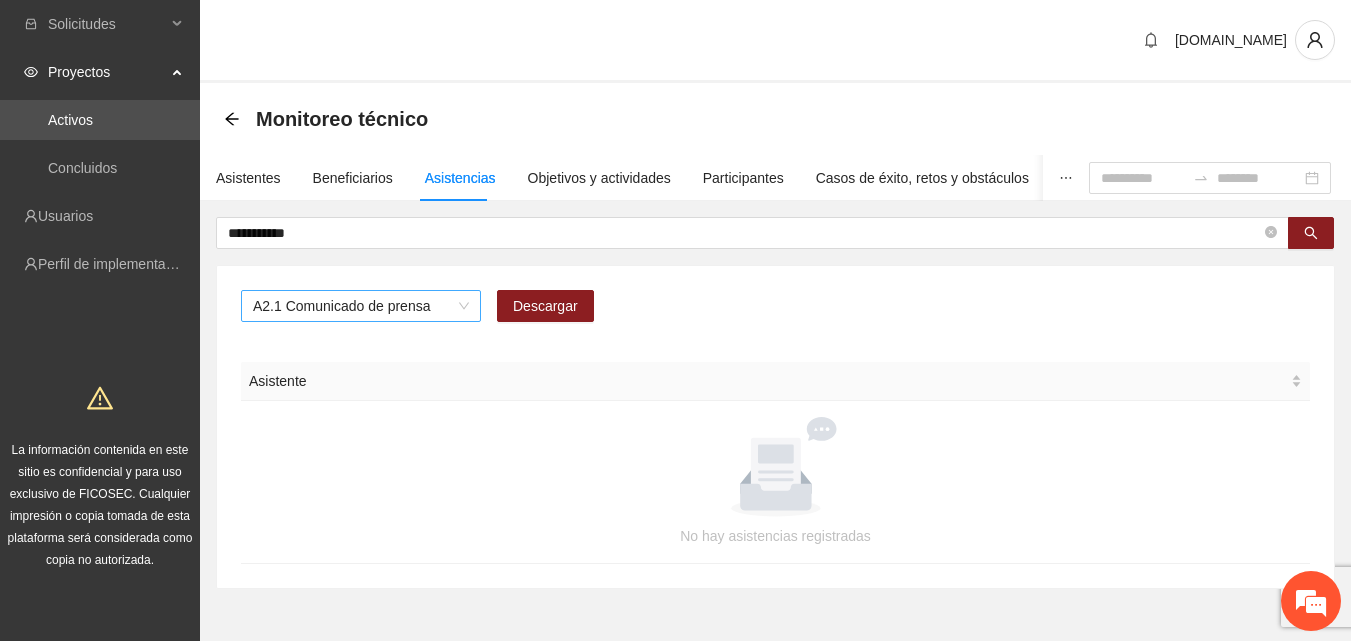click on "A2.1 Comunicado de prensa" at bounding box center (361, 306) 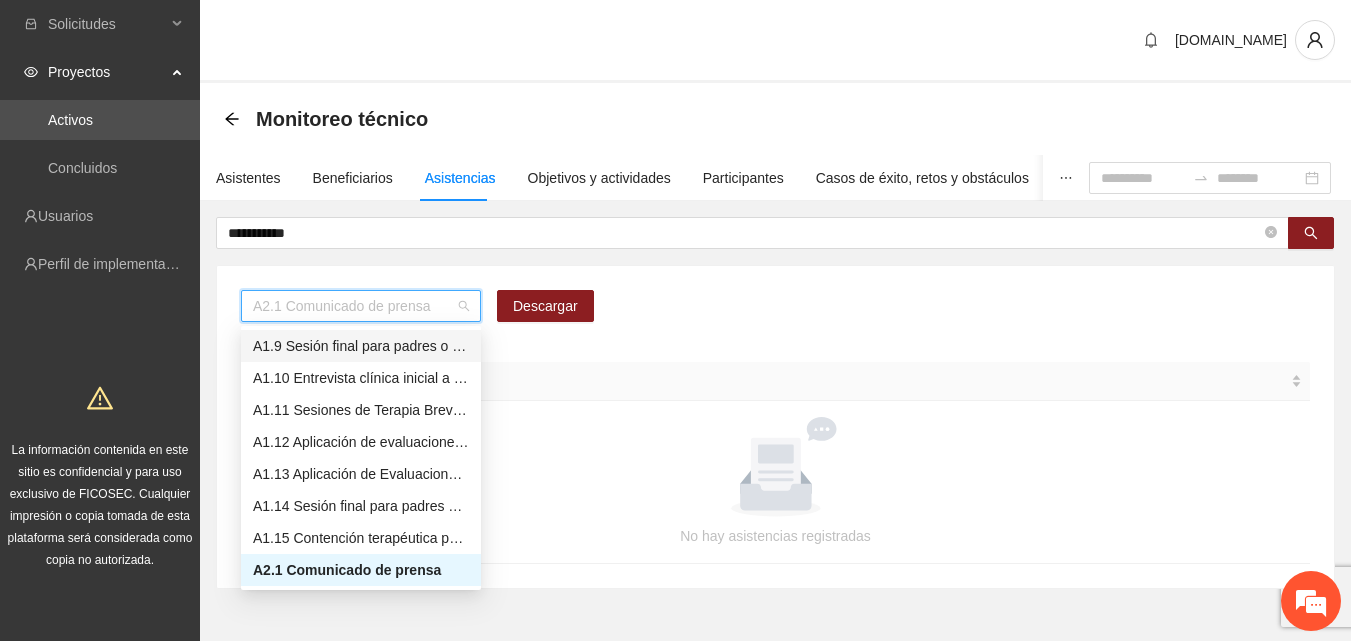 scroll, scrollTop: 156, scrollLeft: 0, axis: vertical 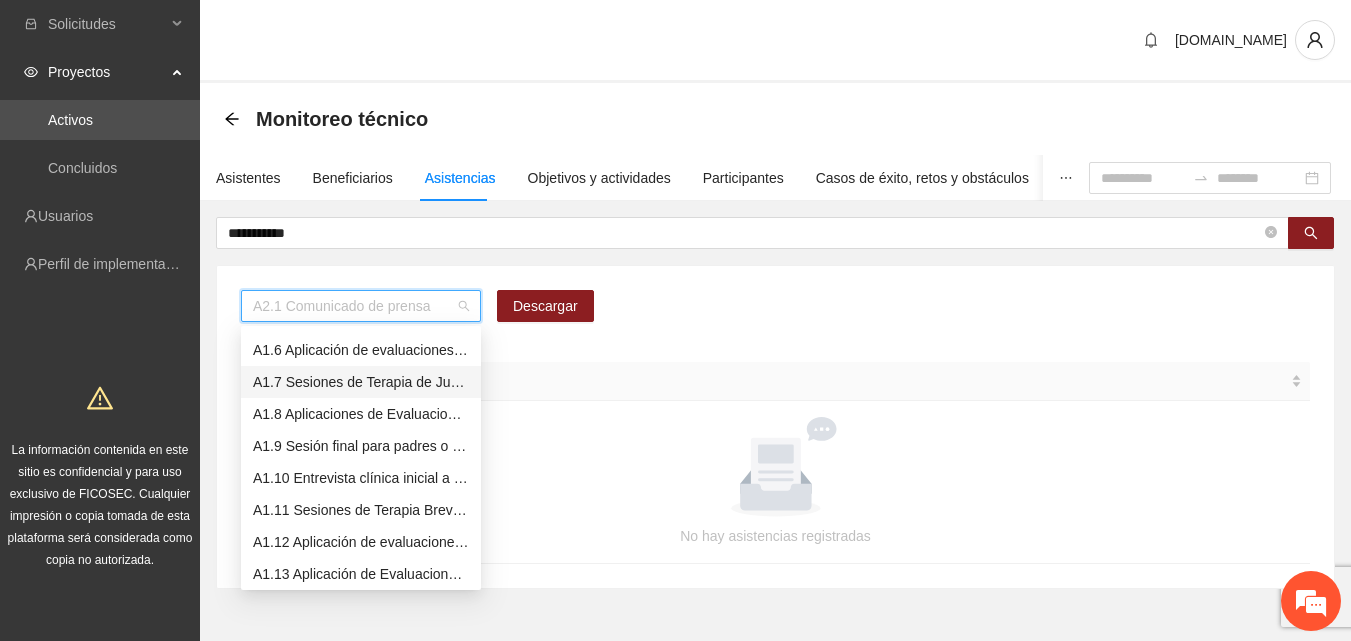 click on "A1.7 Sesiones de Terapia de Juego para niños y niñas" at bounding box center (361, 382) 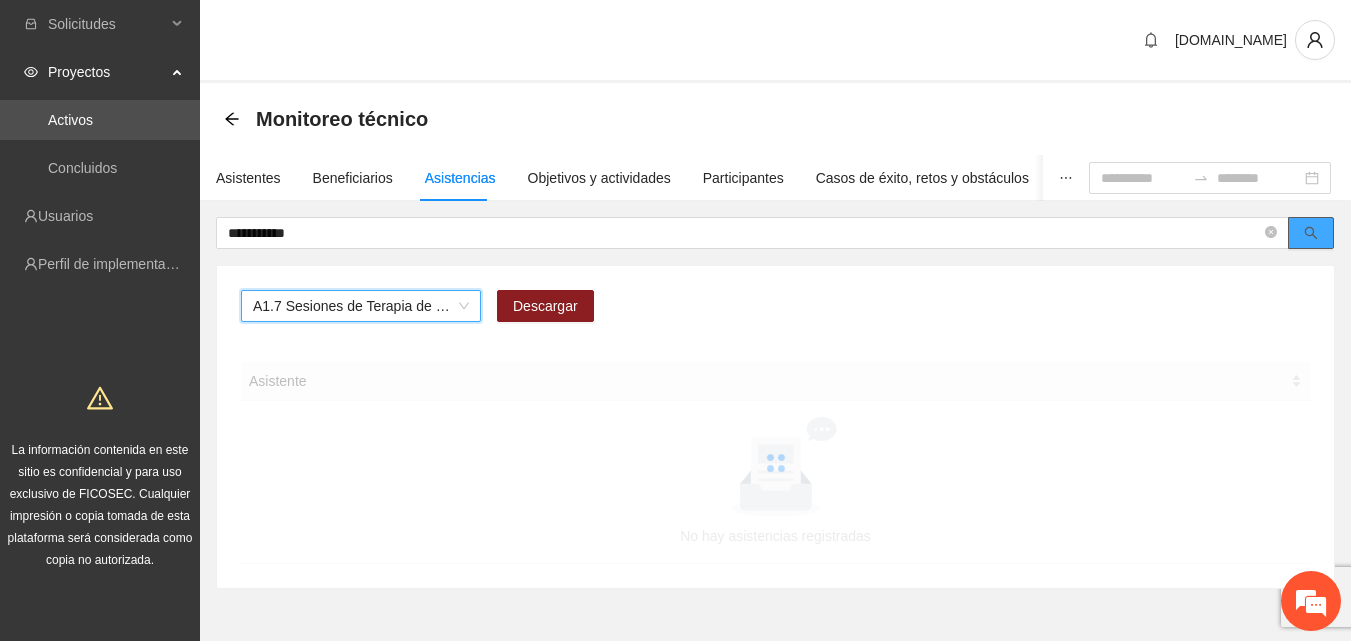 click at bounding box center (1311, 233) 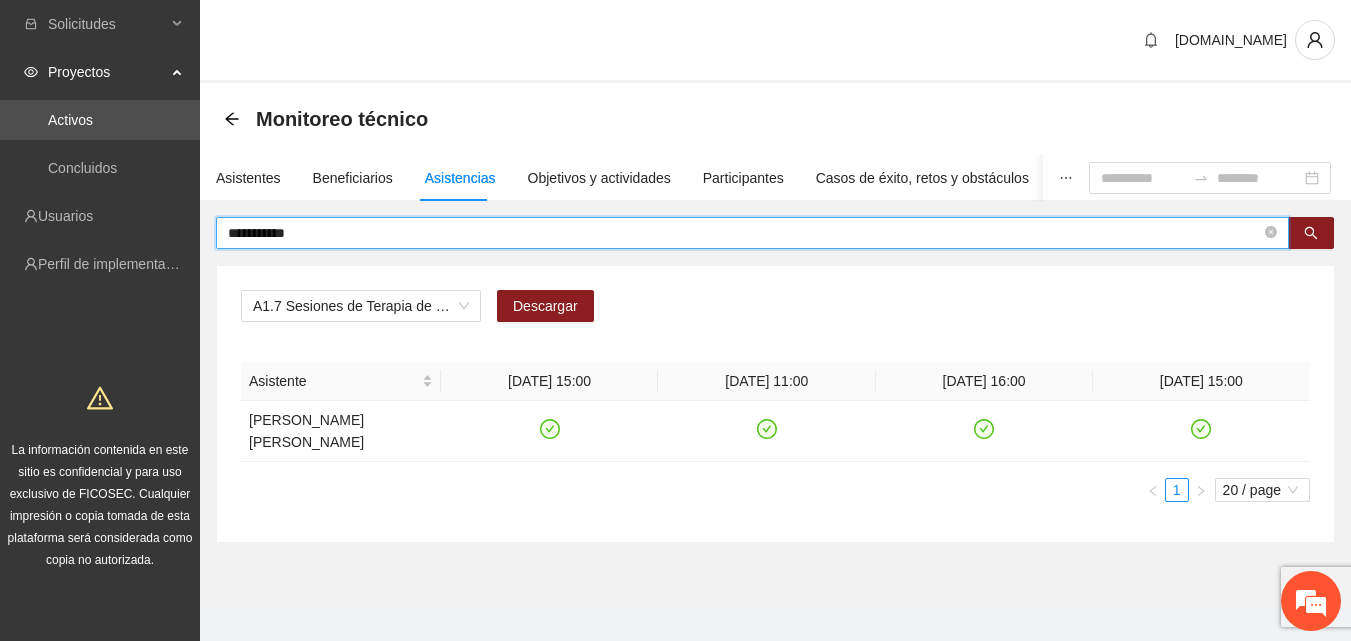 drag, startPoint x: 331, startPoint y: 227, endPoint x: 204, endPoint y: 234, distance: 127.192764 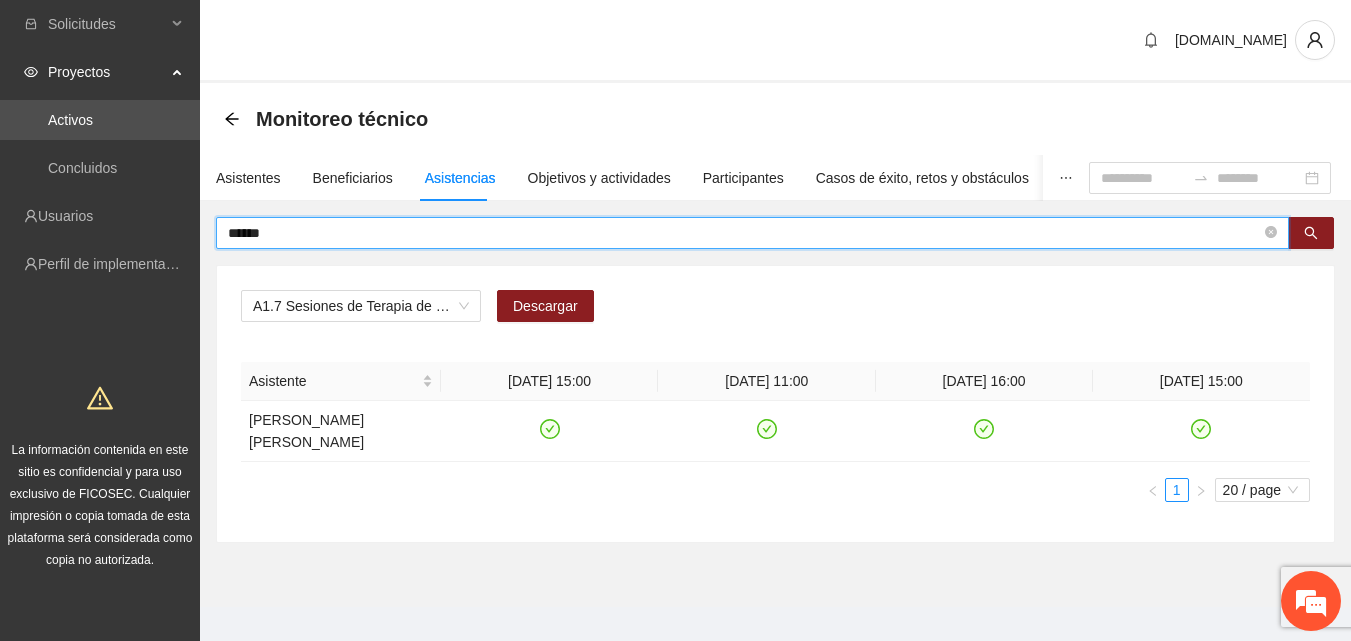 type on "******" 